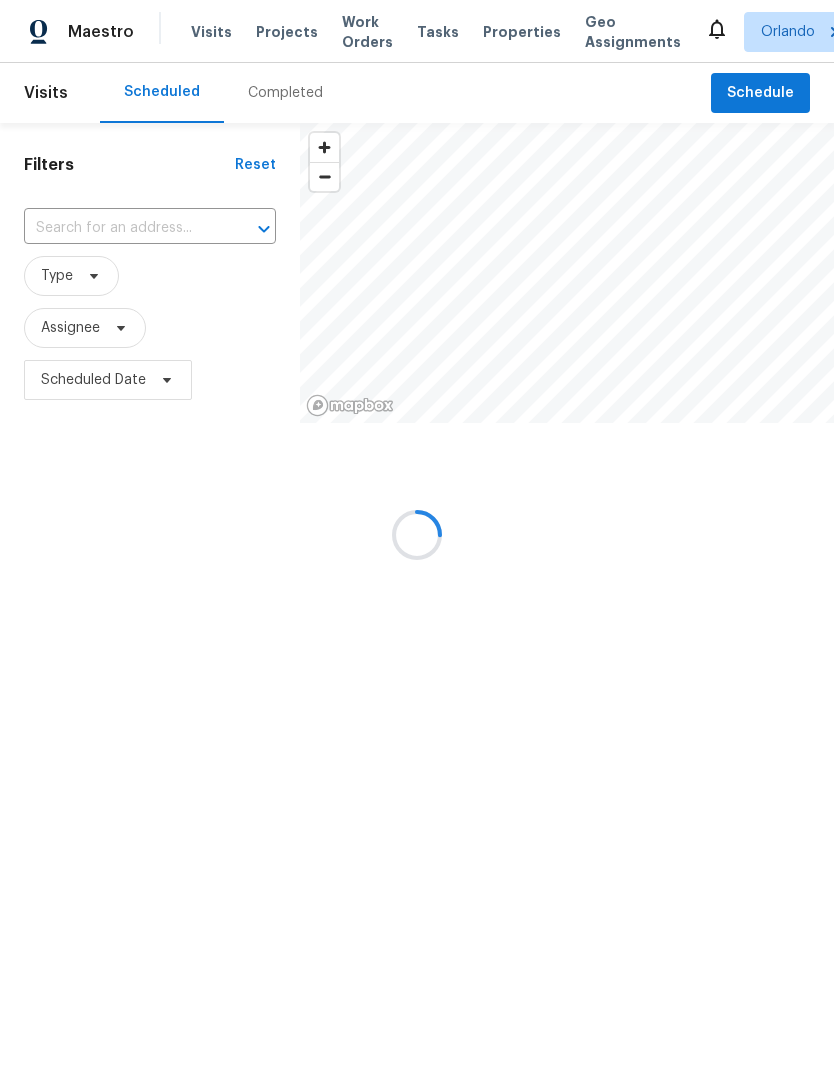 scroll, scrollTop: 0, scrollLeft: 0, axis: both 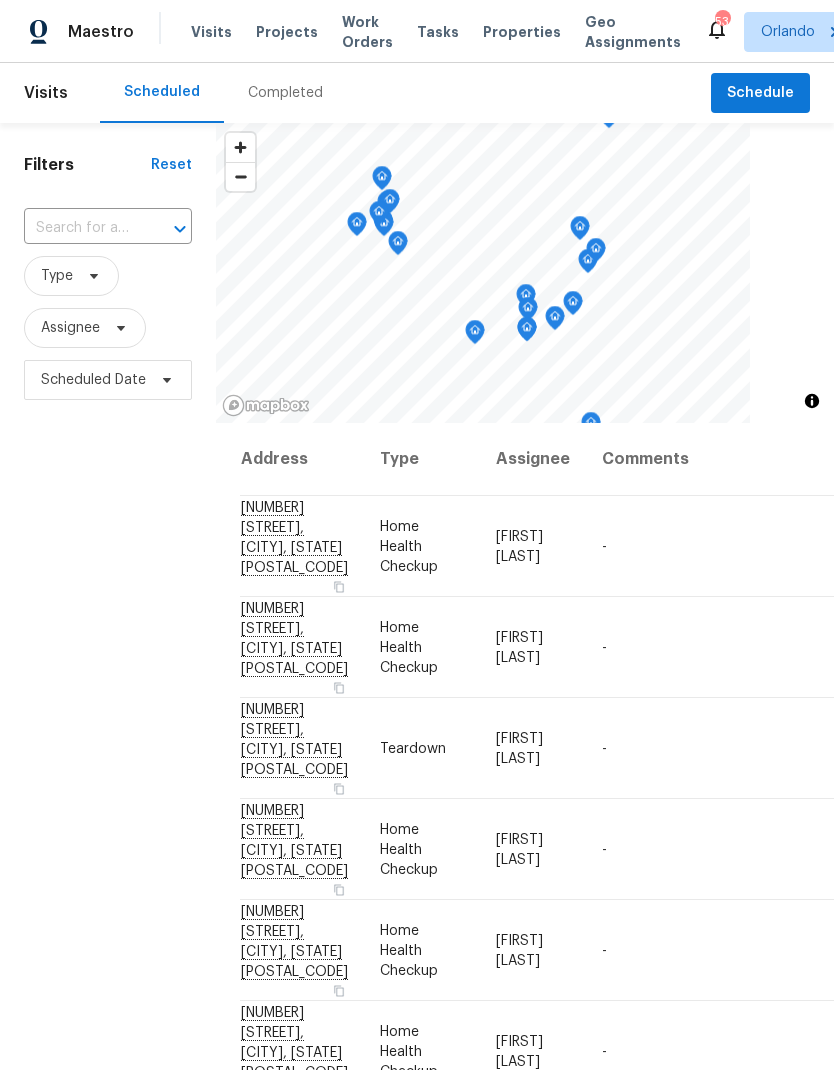 click on "Projects" at bounding box center (287, 32) 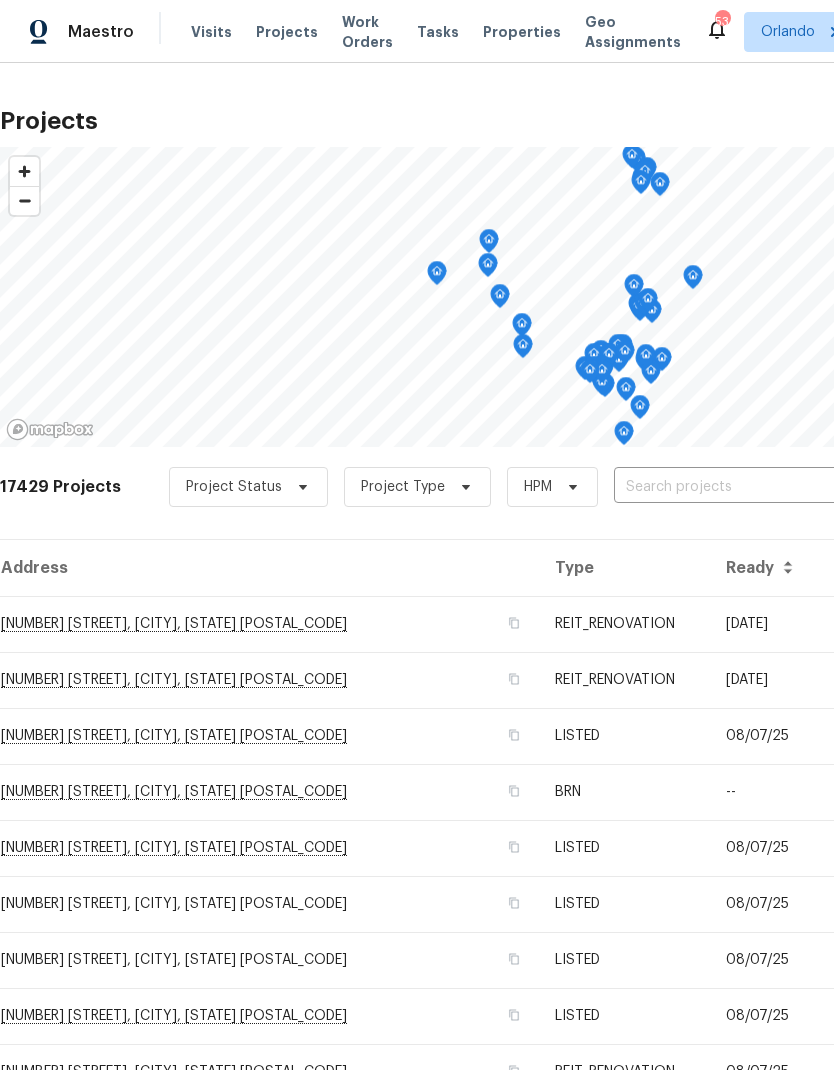 click at bounding box center [728, 487] 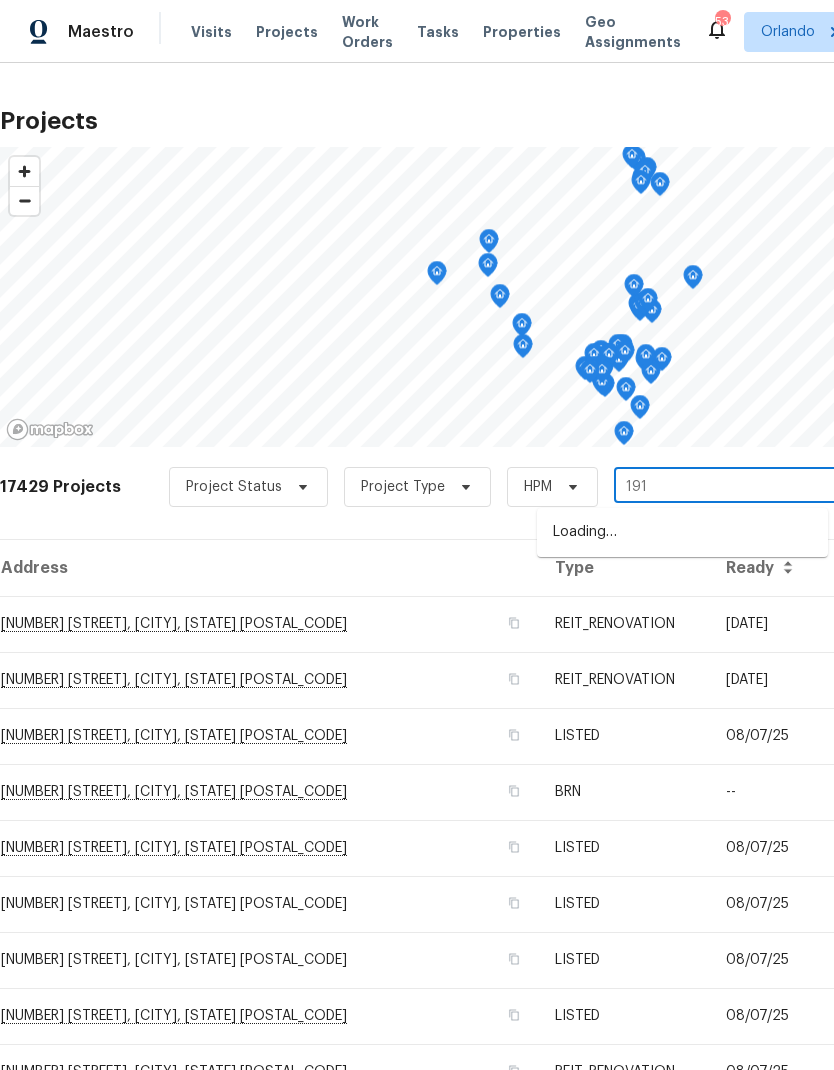 type on "1912" 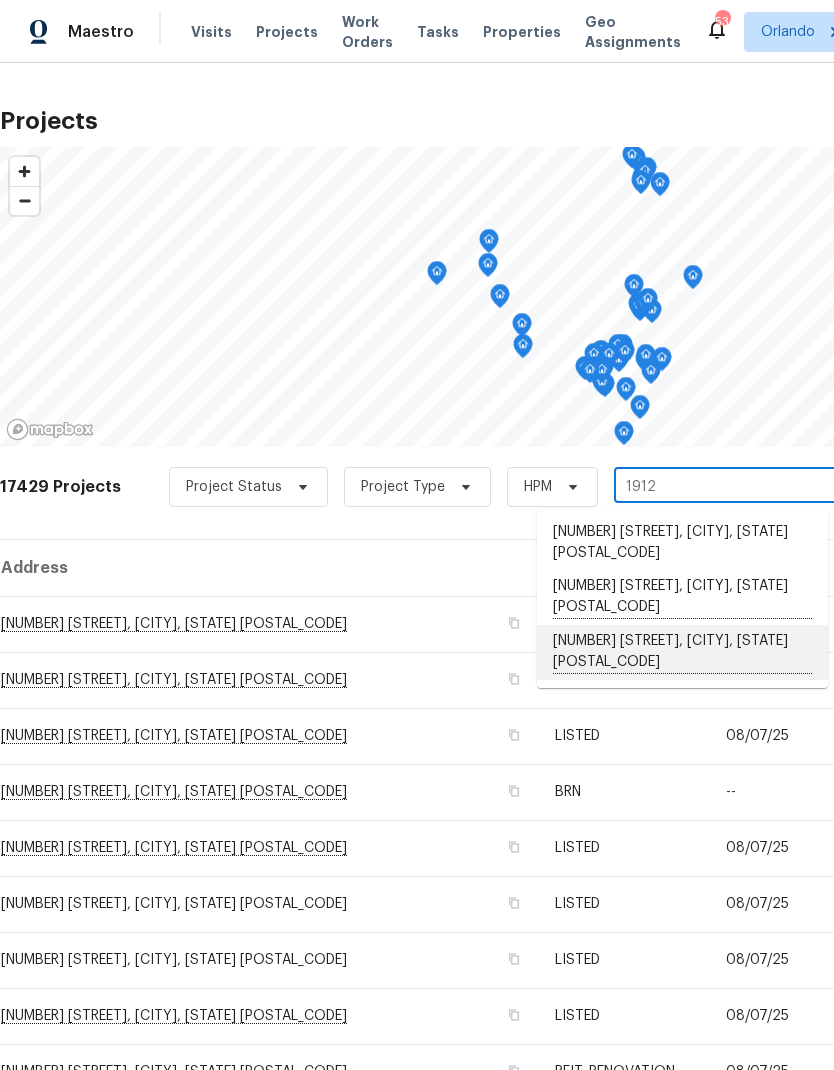 click on "[NUMBER] [STREET], [CITY], [STATE] [POSTAL_CODE]" at bounding box center [682, 652] 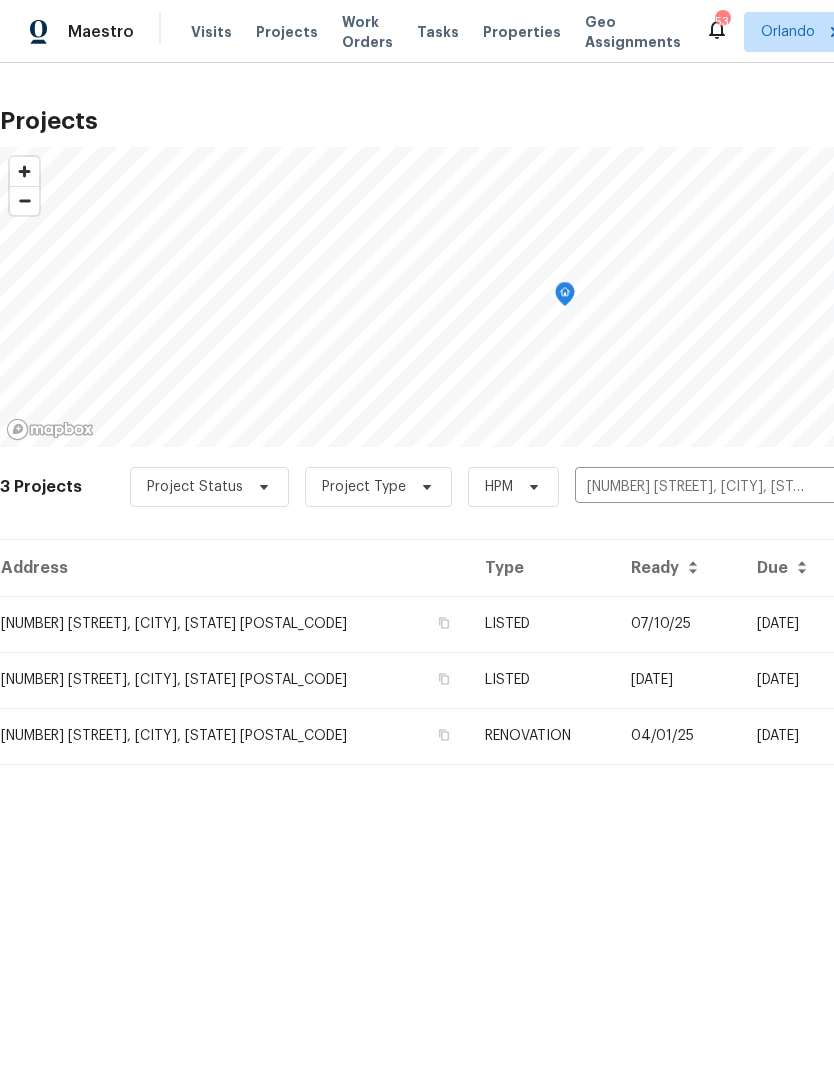 click on "07/10/25" at bounding box center [678, 624] 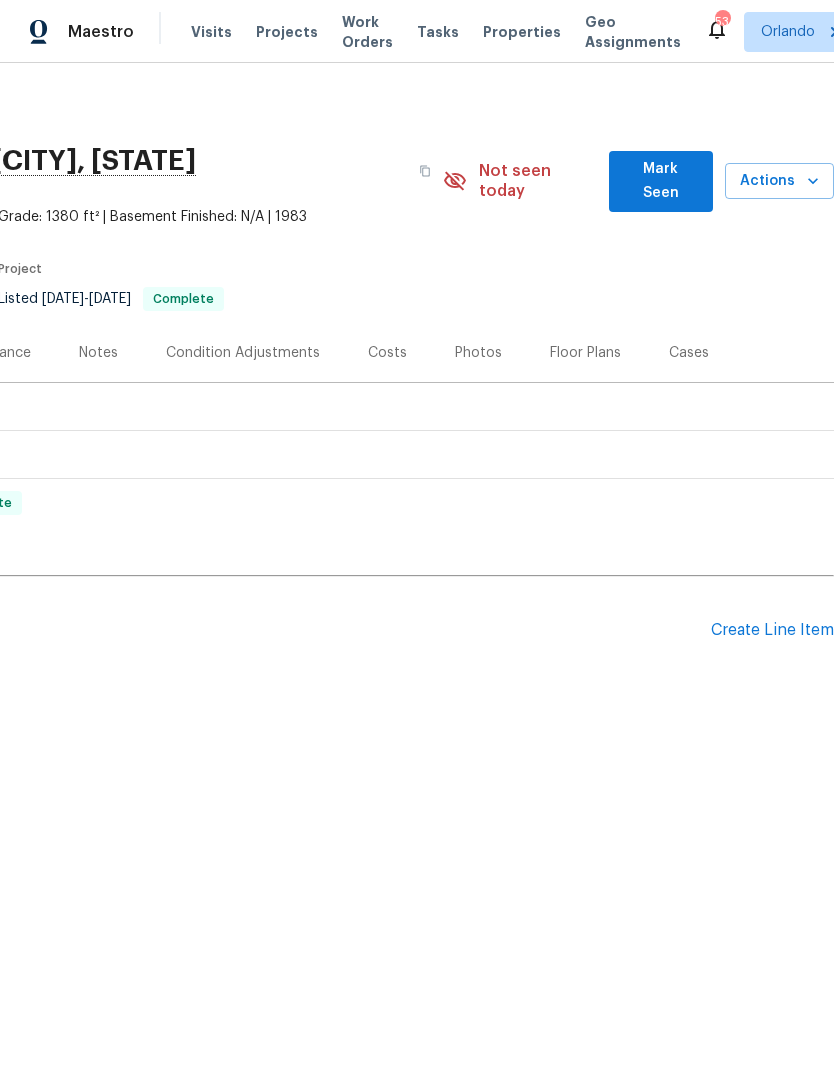 scroll, scrollTop: 0, scrollLeft: 296, axis: horizontal 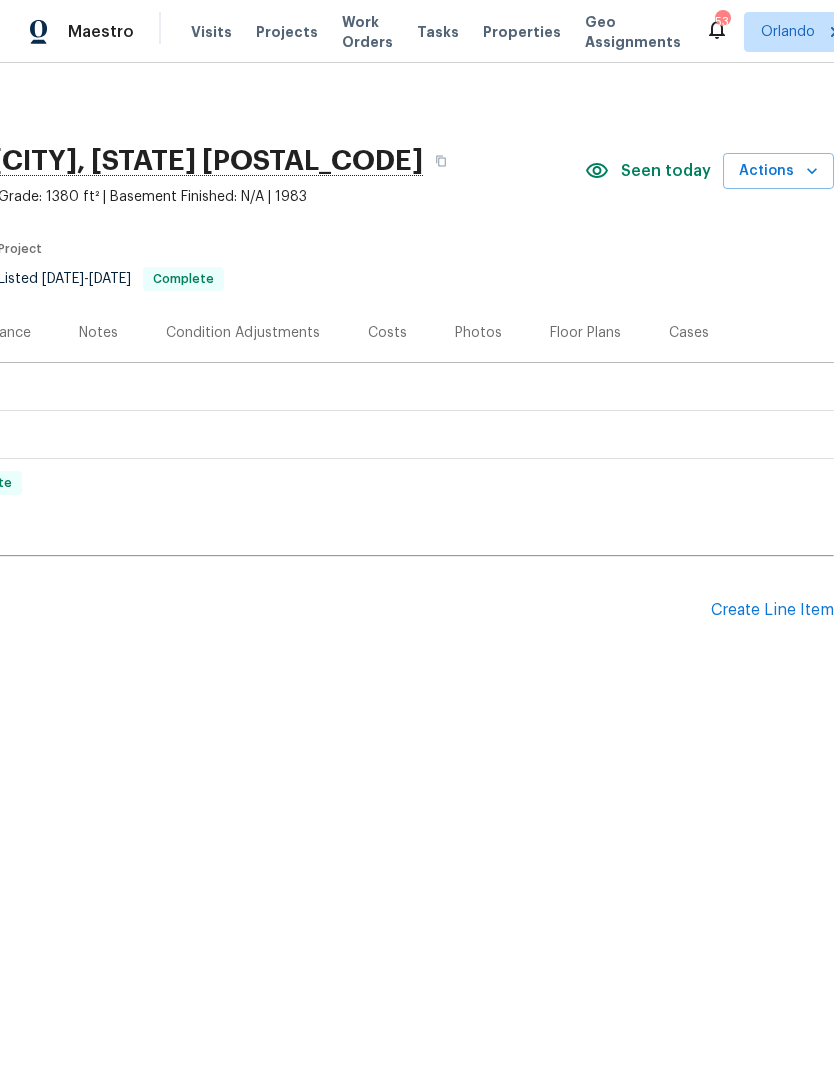 click on "Actions" at bounding box center (778, 171) 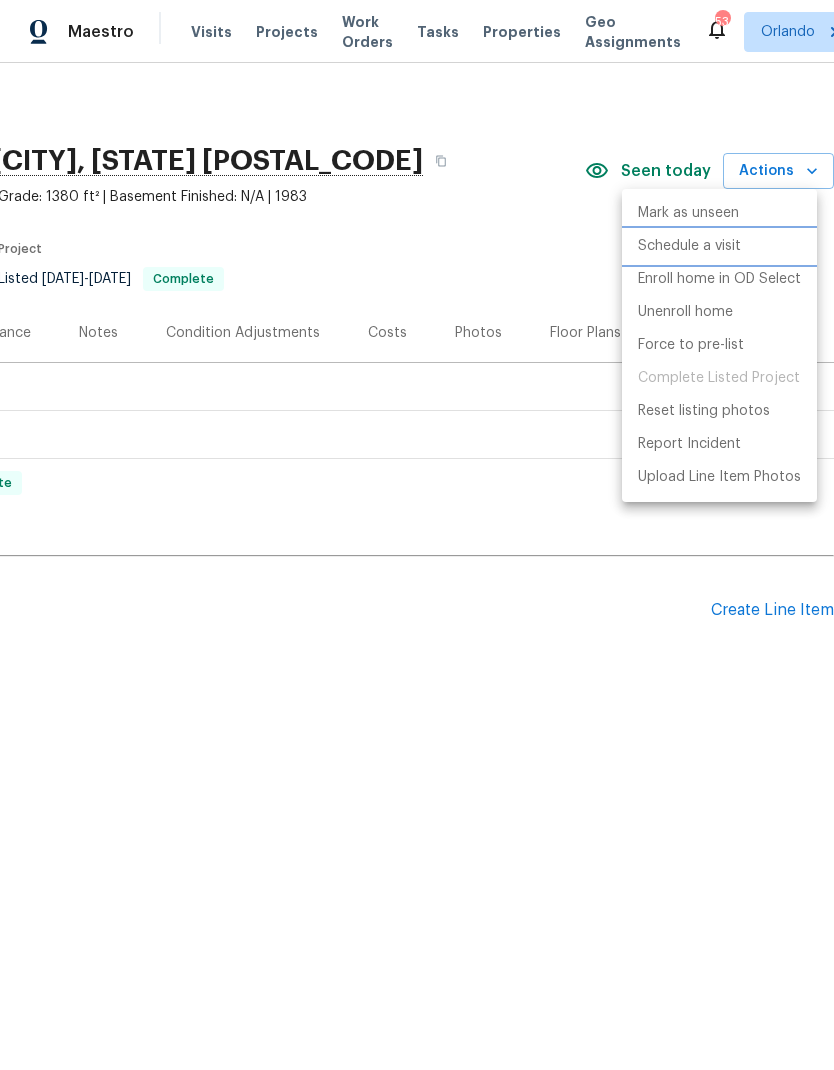 click on "Schedule a visit" at bounding box center (689, 246) 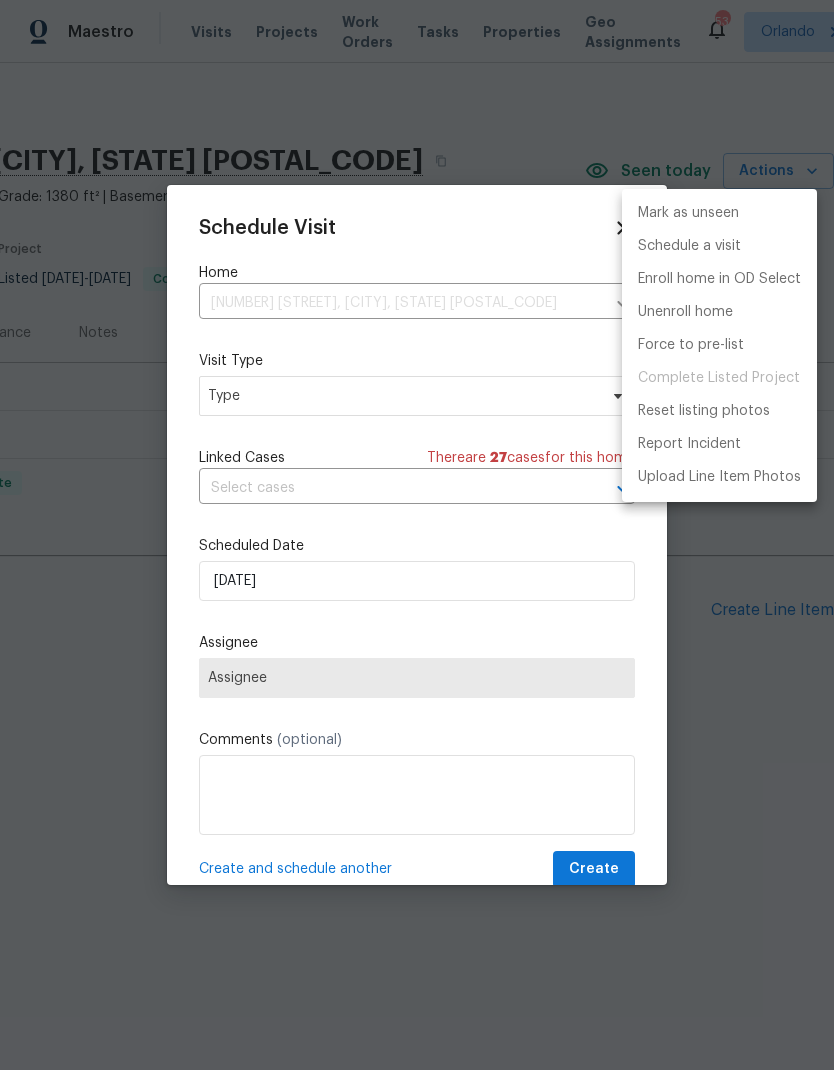 click at bounding box center (417, 535) 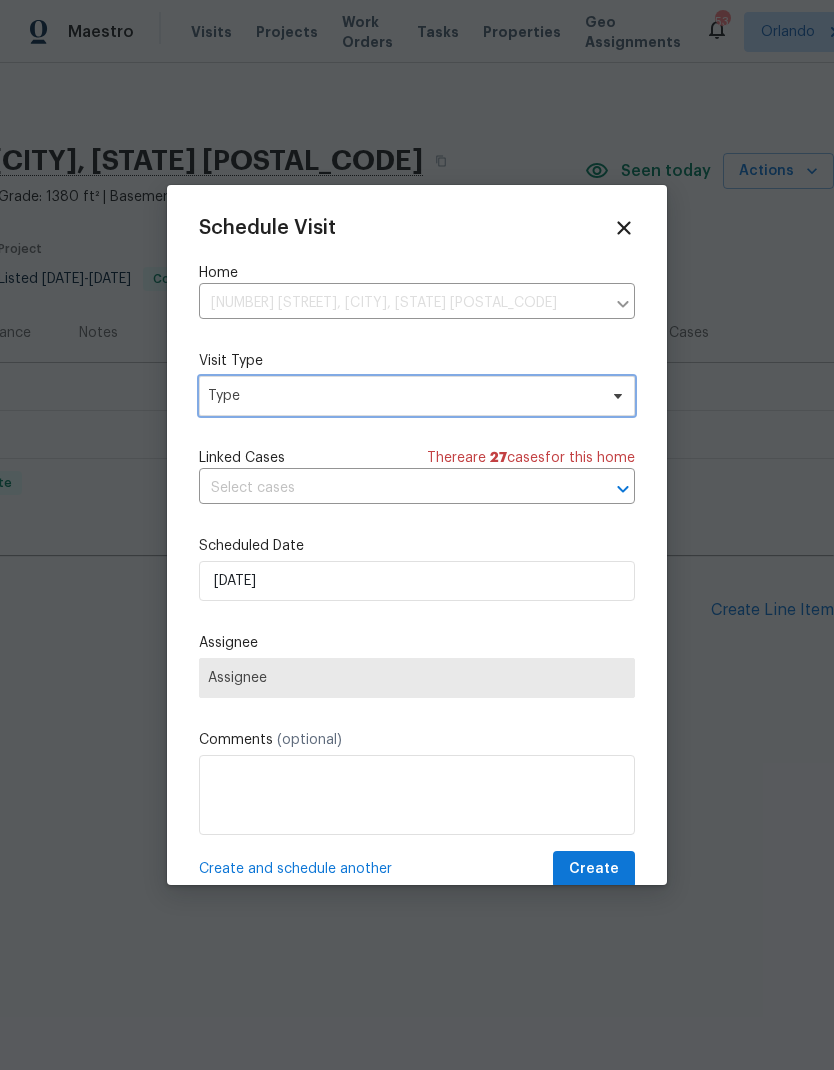 click on "Type" at bounding box center [402, 396] 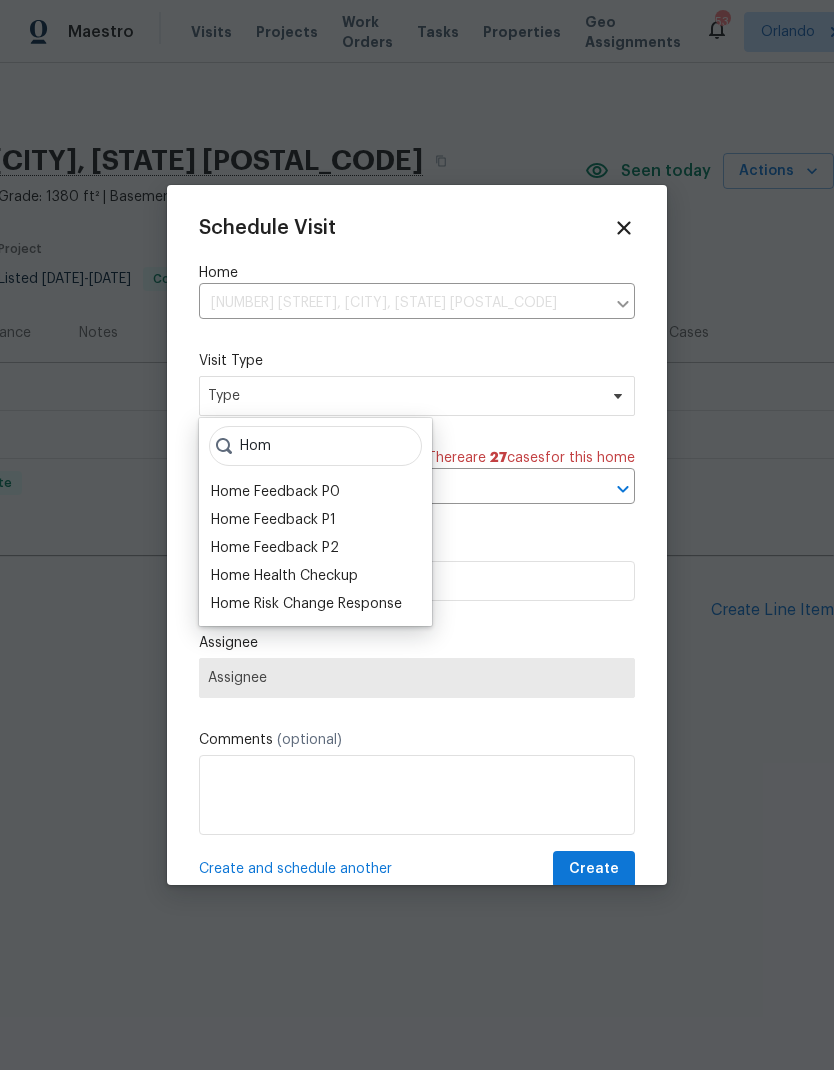 type on "Hom" 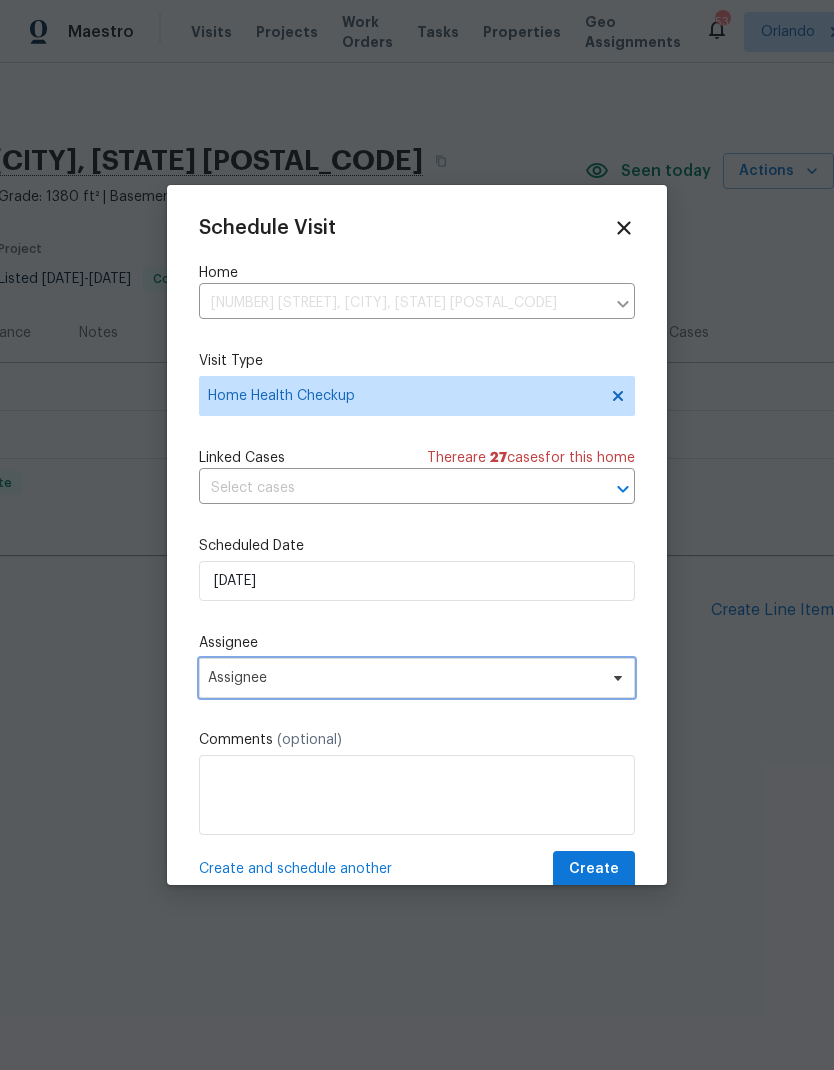 click on "Assignee" at bounding box center [404, 678] 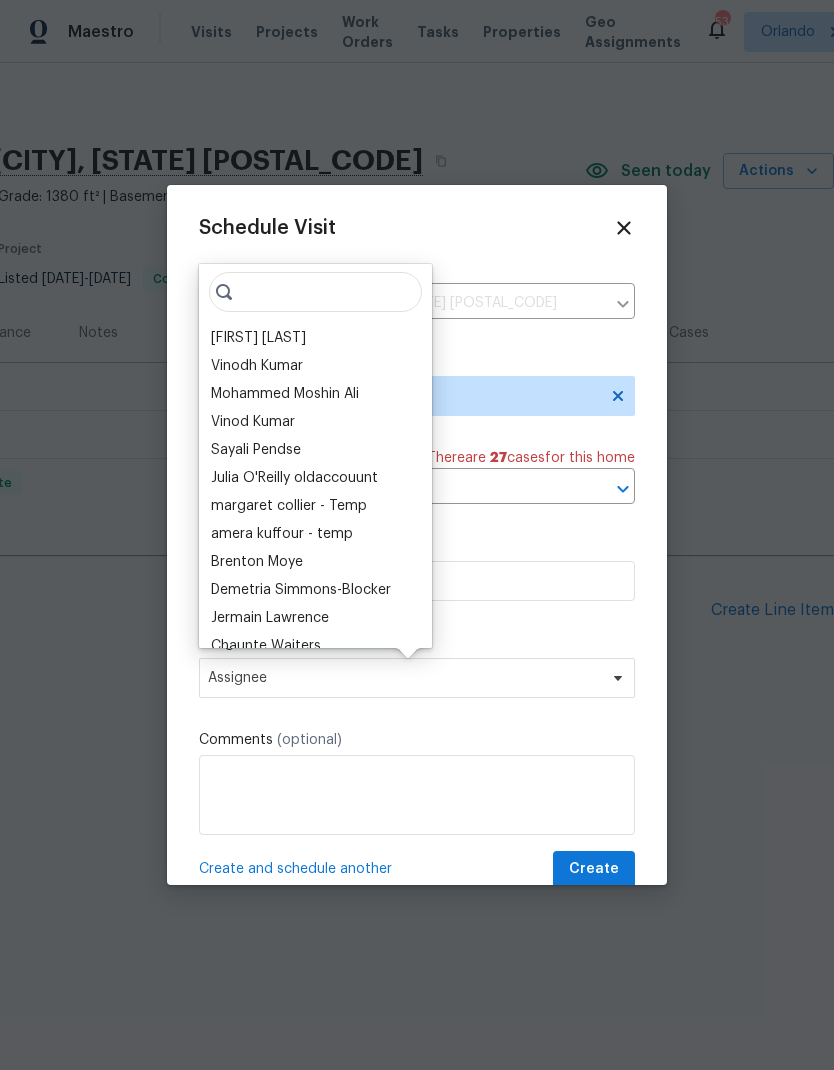 click on "[FIRST] [LAST]" at bounding box center (258, 338) 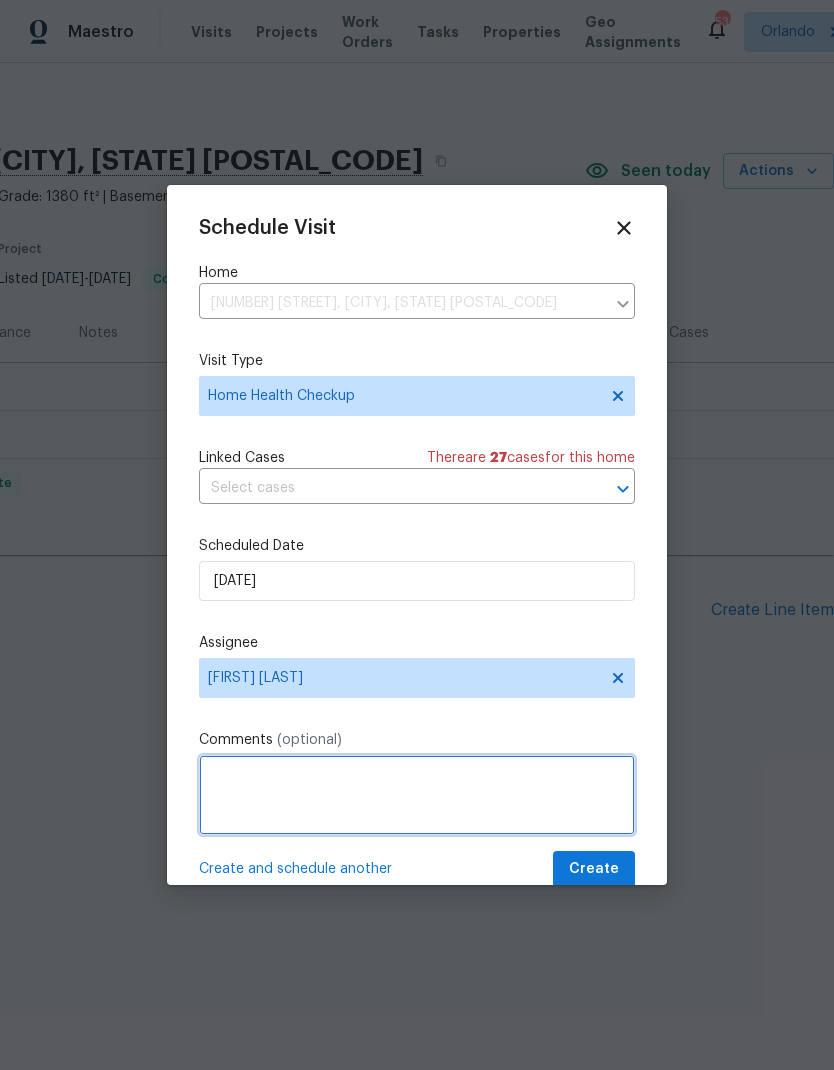 click at bounding box center [417, 795] 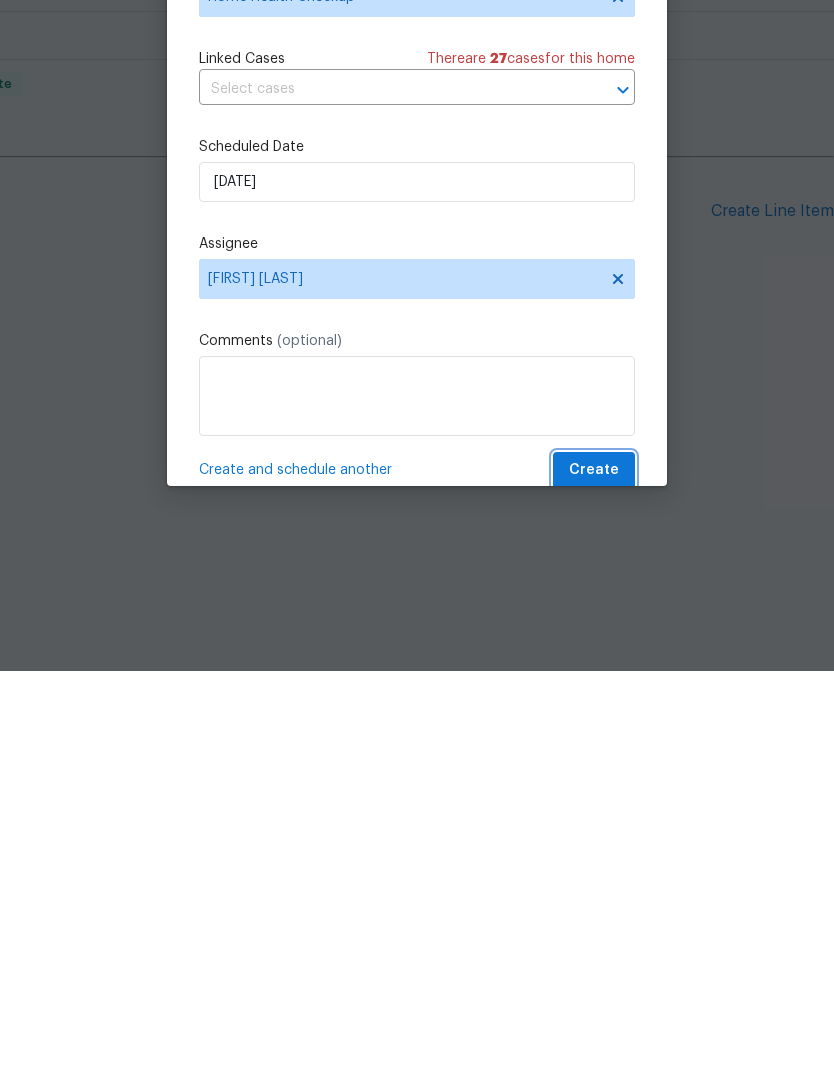 click on "Create" at bounding box center [594, 869] 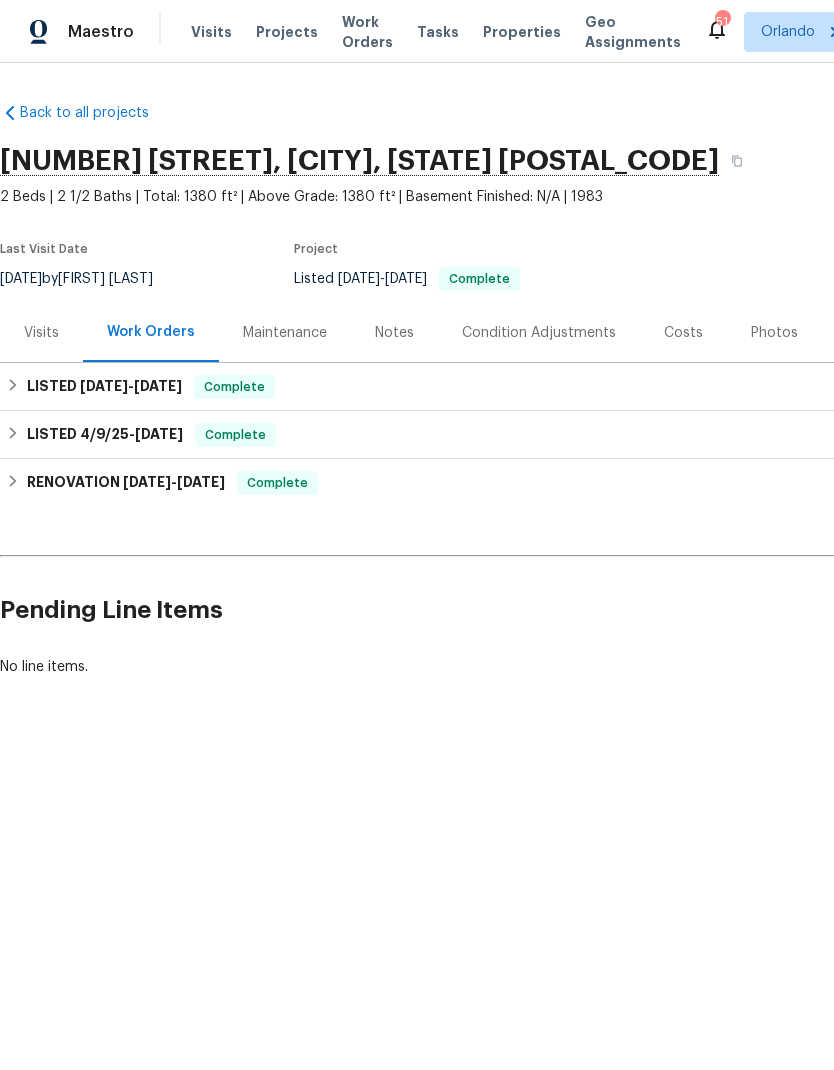 scroll, scrollTop: 0, scrollLeft: 0, axis: both 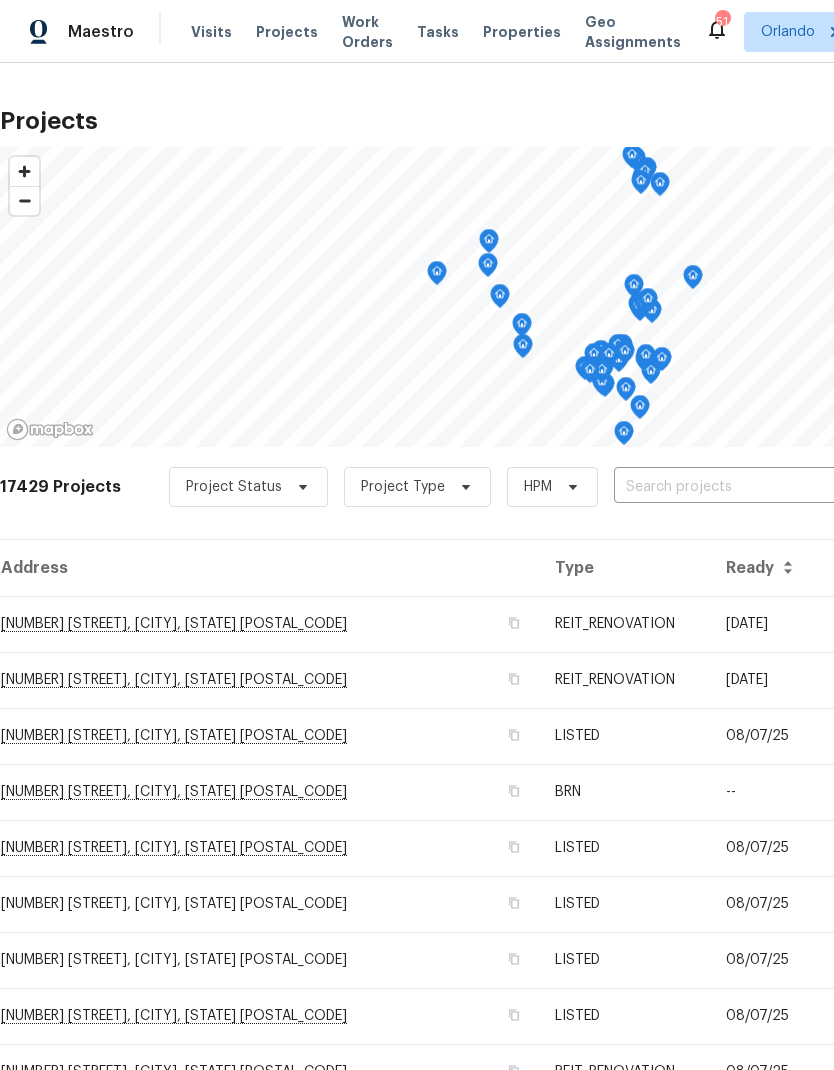 click at bounding box center [728, 487] 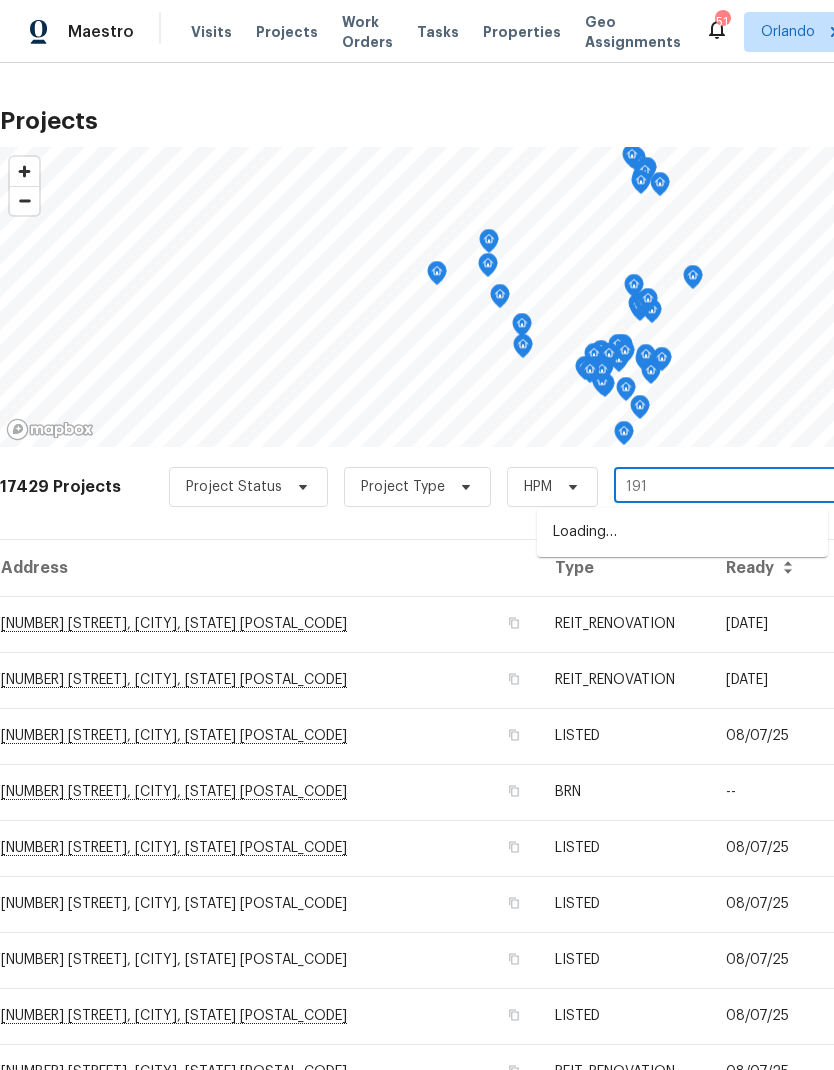 type on "1912" 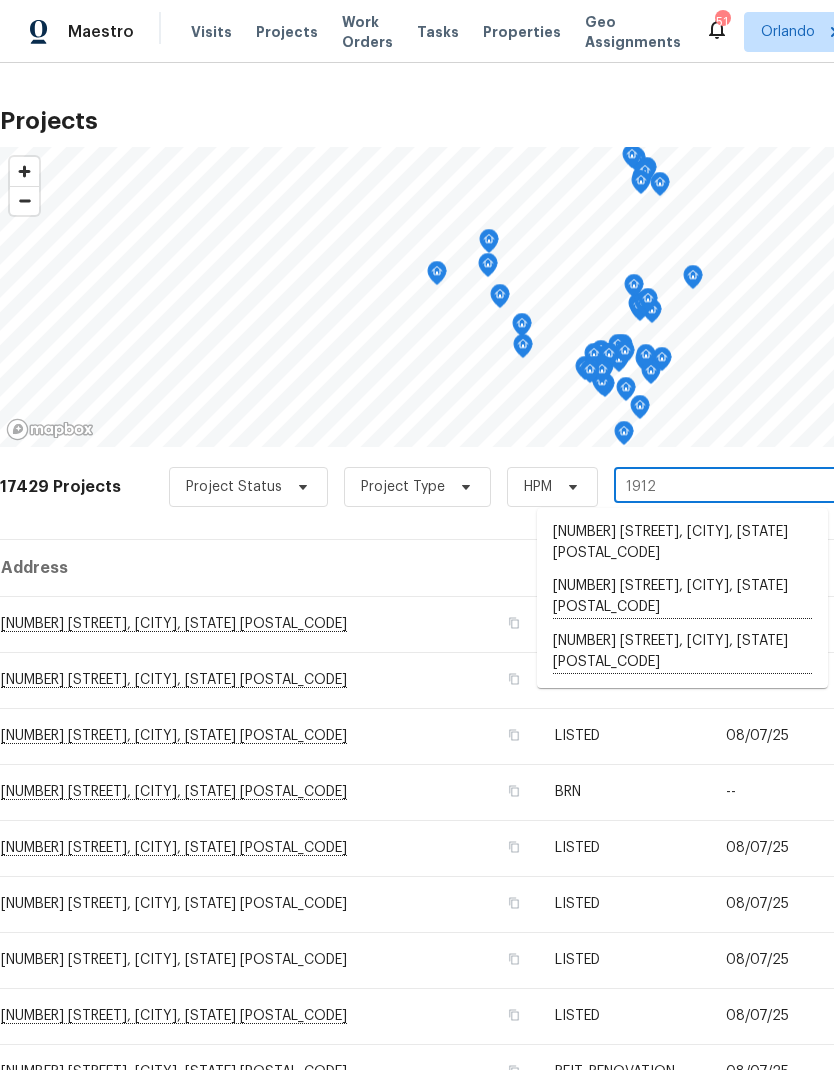 click on "[NUMBER] [STREET], [CITY], [STATE] [POSTAL_CODE]" at bounding box center [682, 652] 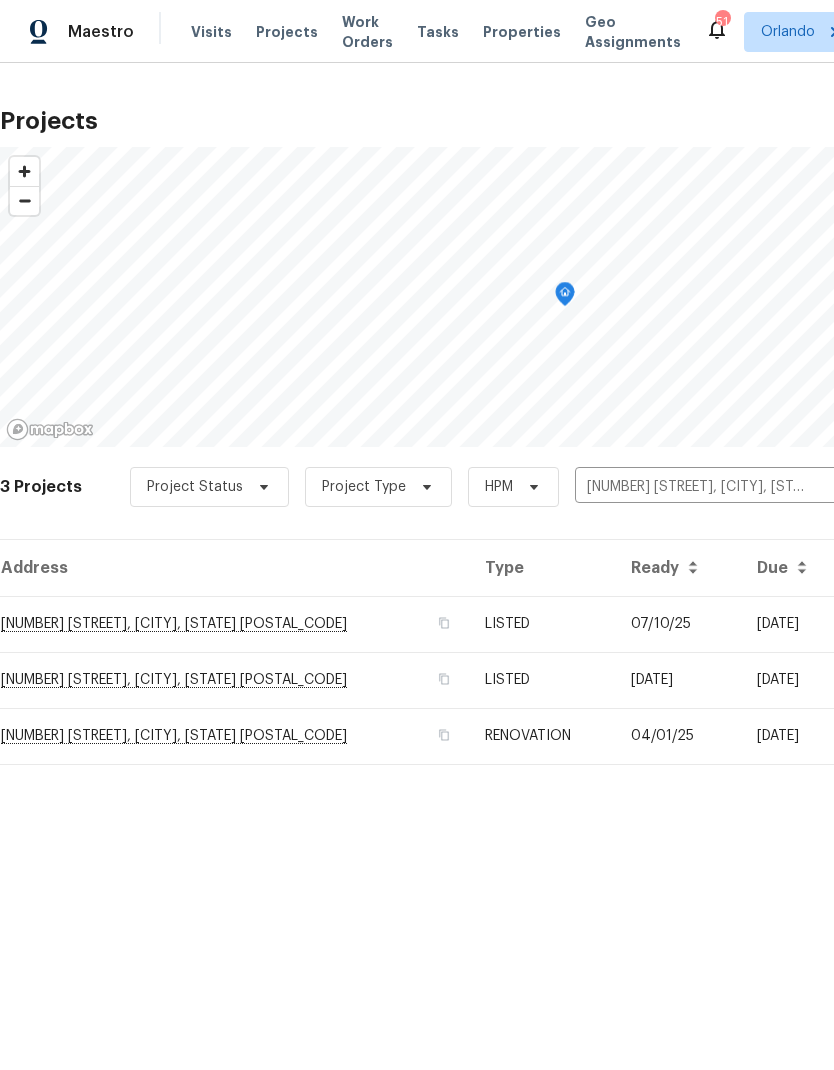 click on "07/10/25" at bounding box center (678, 624) 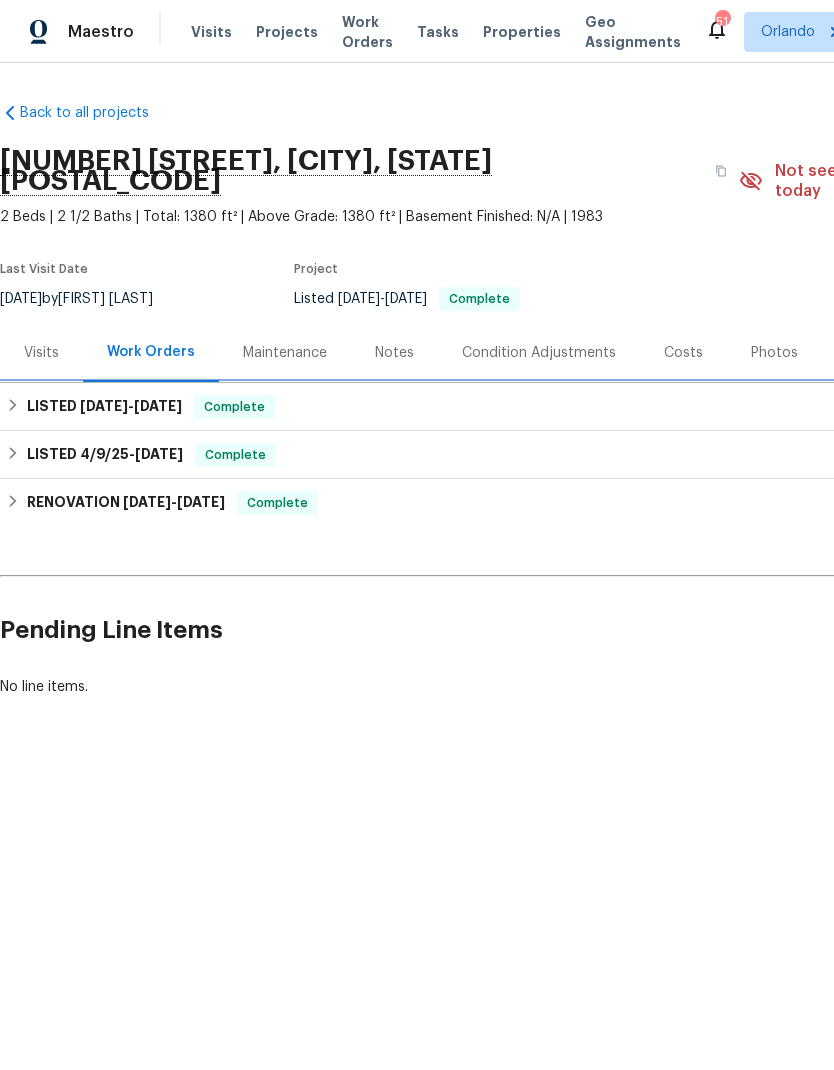 click on "LISTED   [DATE]  -  [DATE]" at bounding box center (104, 407) 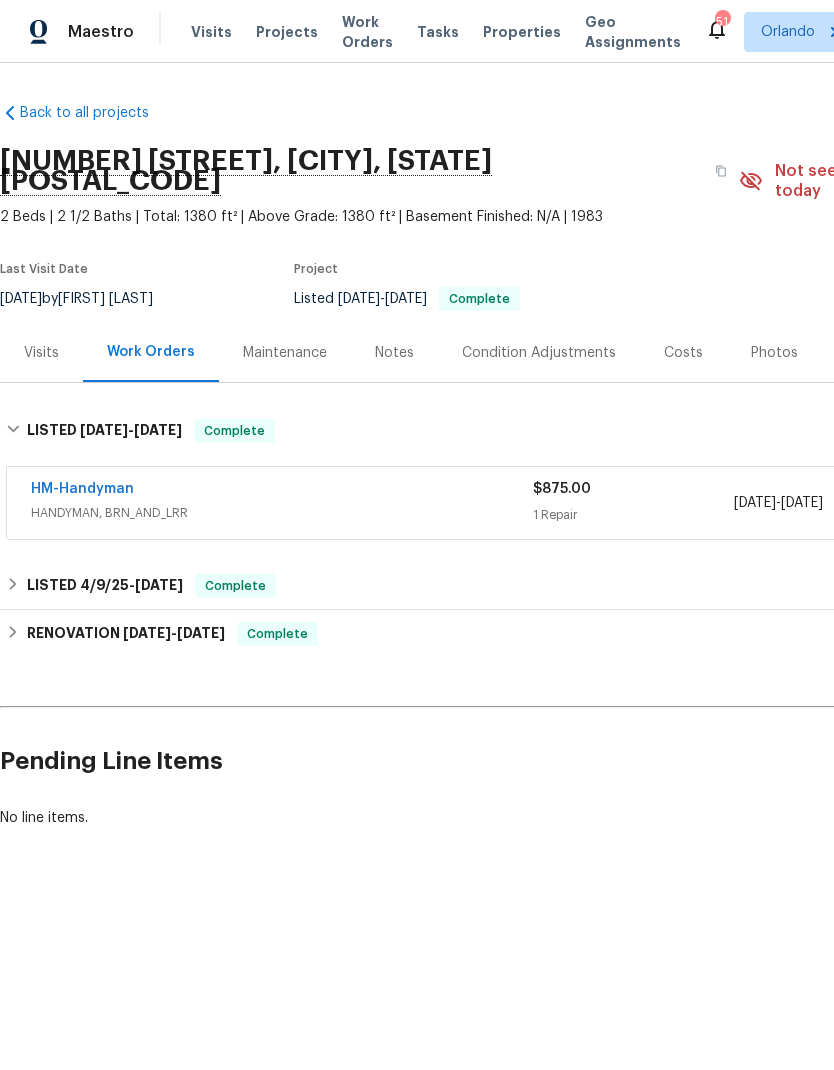 click on "HM-Handyman" at bounding box center (82, 489) 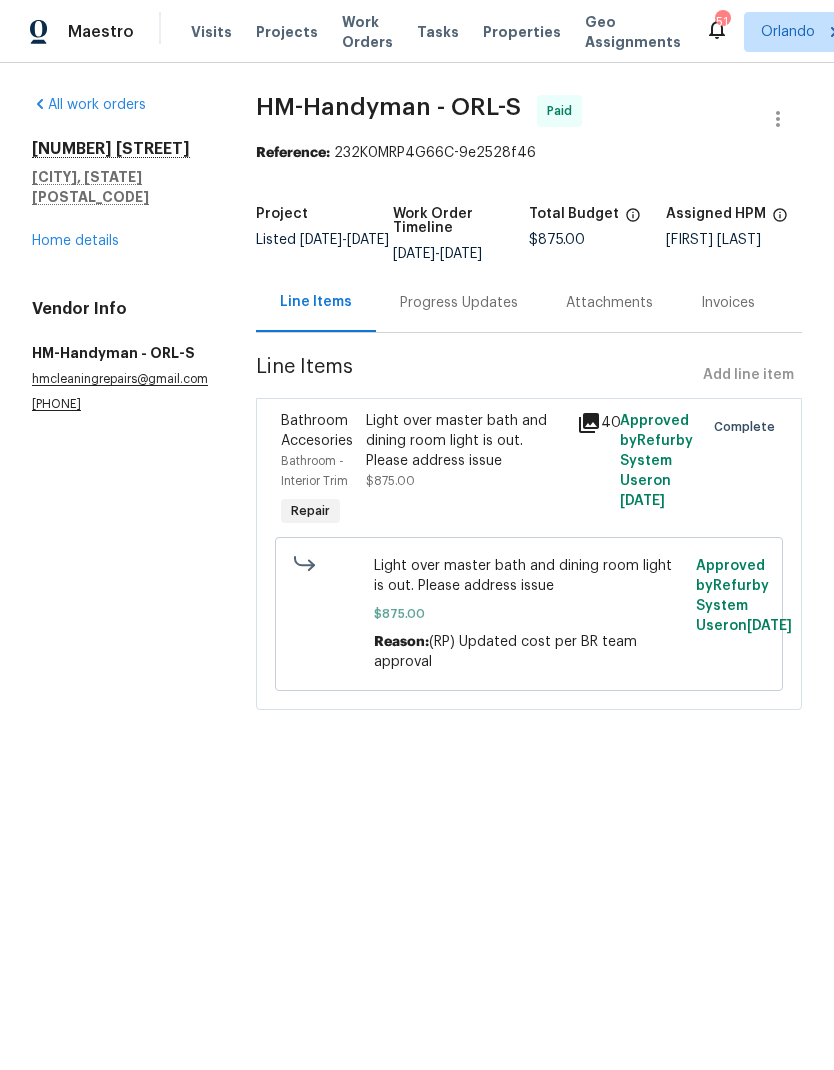 click on "Light over master bath and dining room light is out. Please address issue" at bounding box center (466, 441) 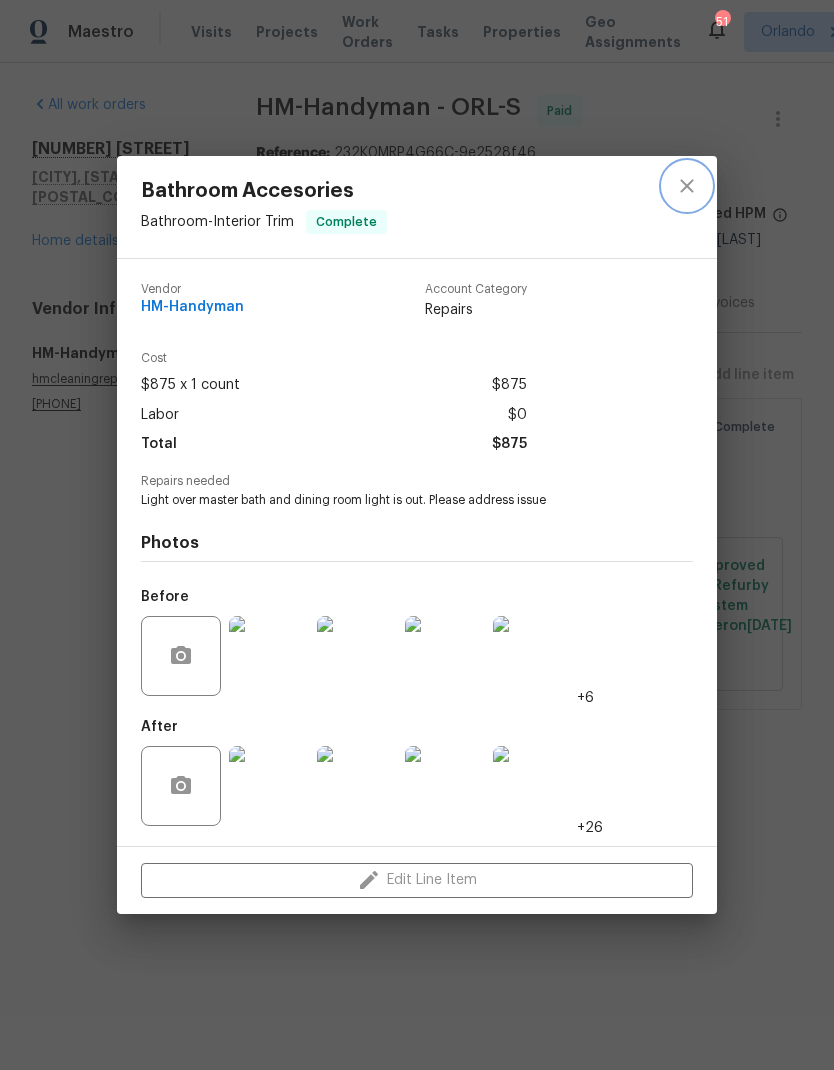 click 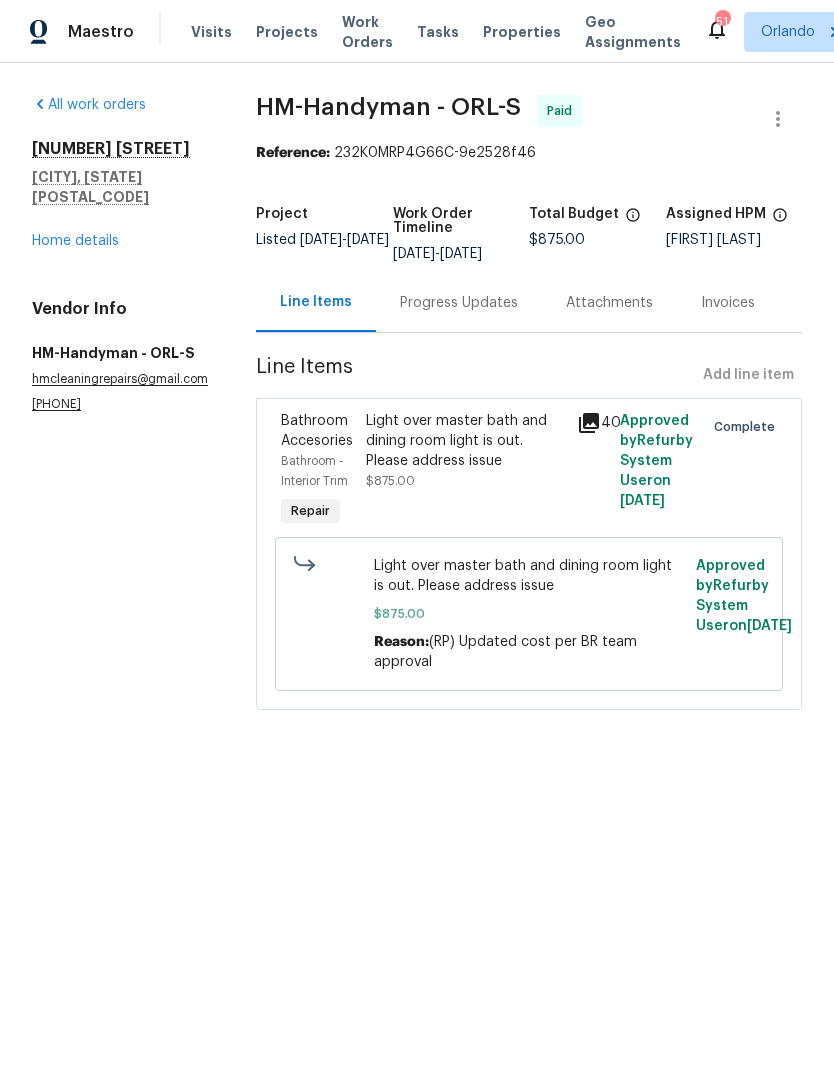 click on "Progress Updates" at bounding box center (459, 303) 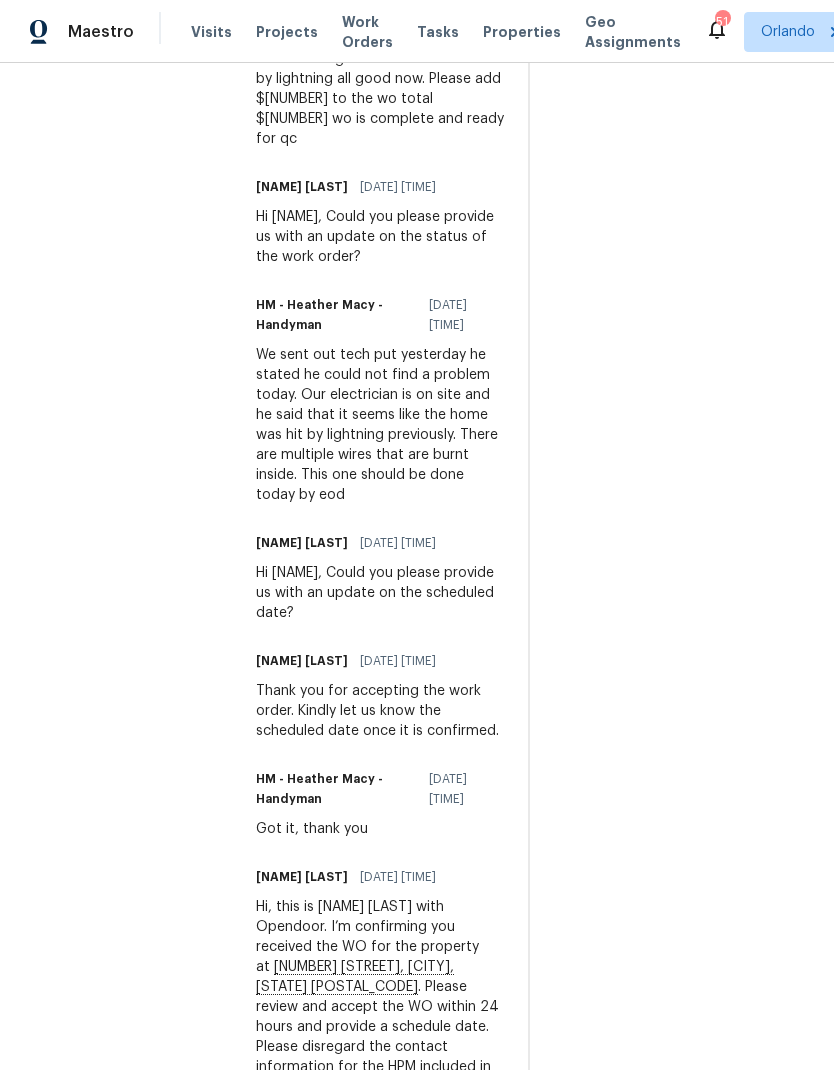scroll, scrollTop: 1044, scrollLeft: 0, axis: vertical 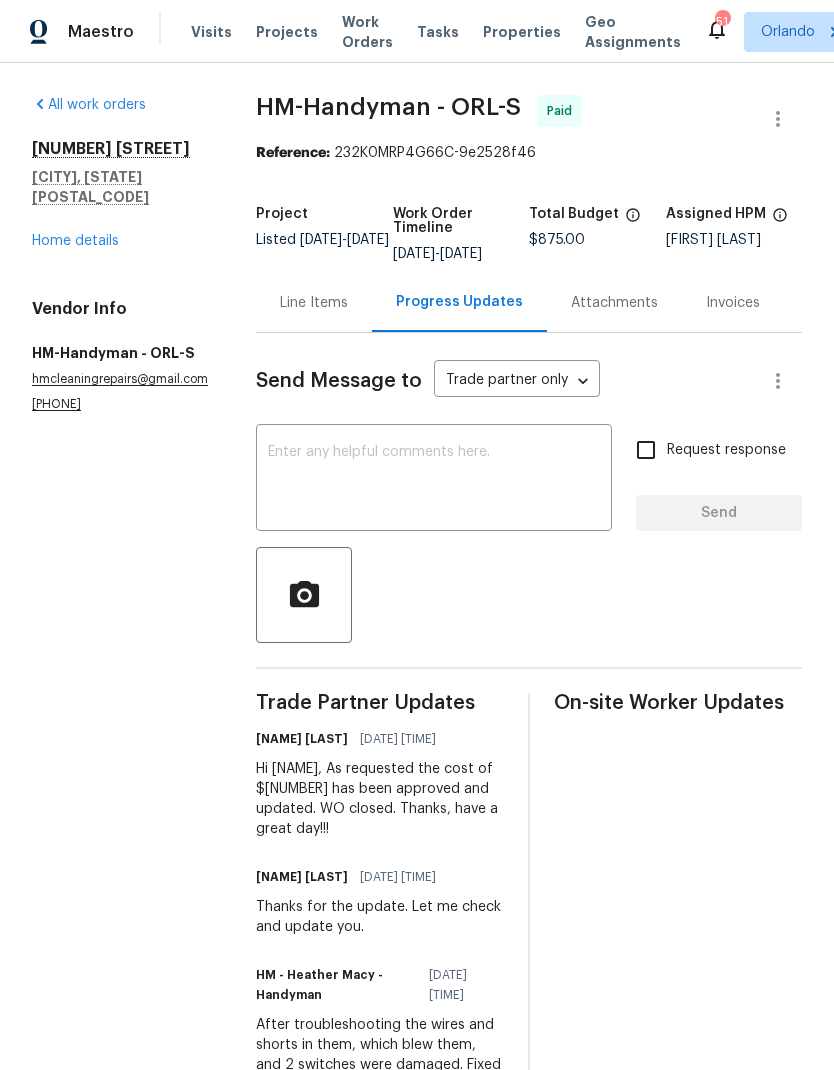 click on "Home details" at bounding box center [75, 241] 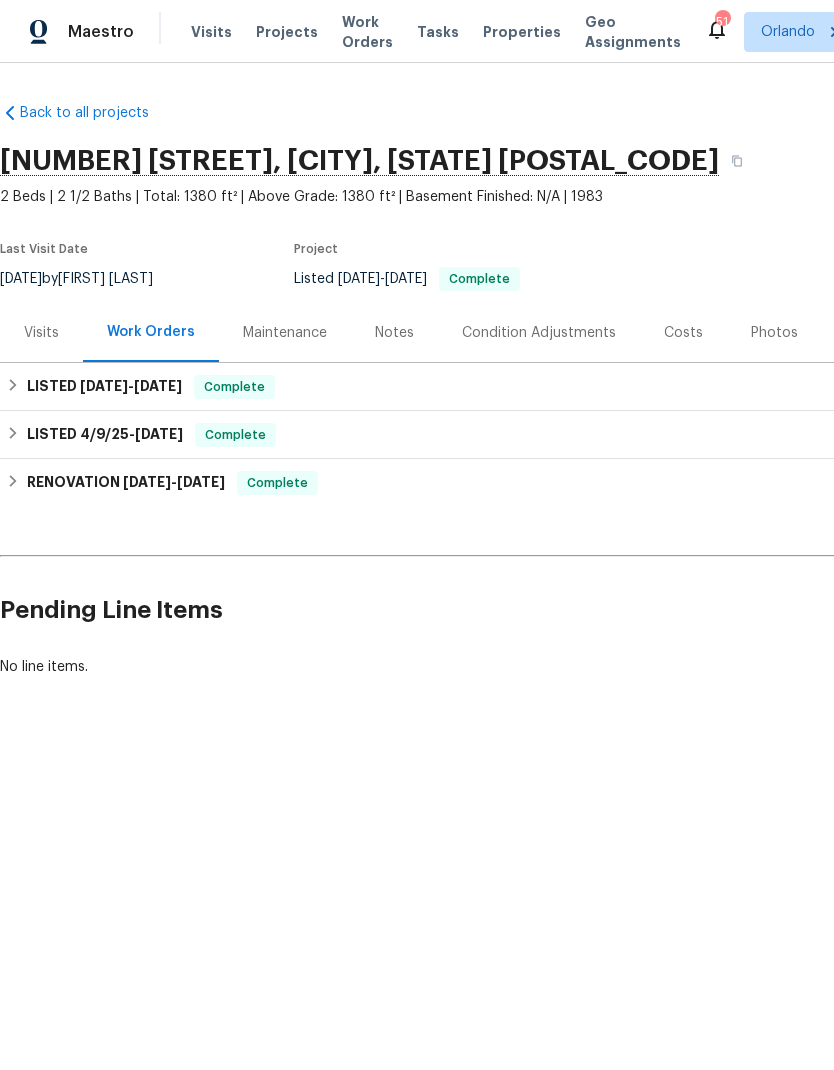click on "Projects" at bounding box center [287, 32] 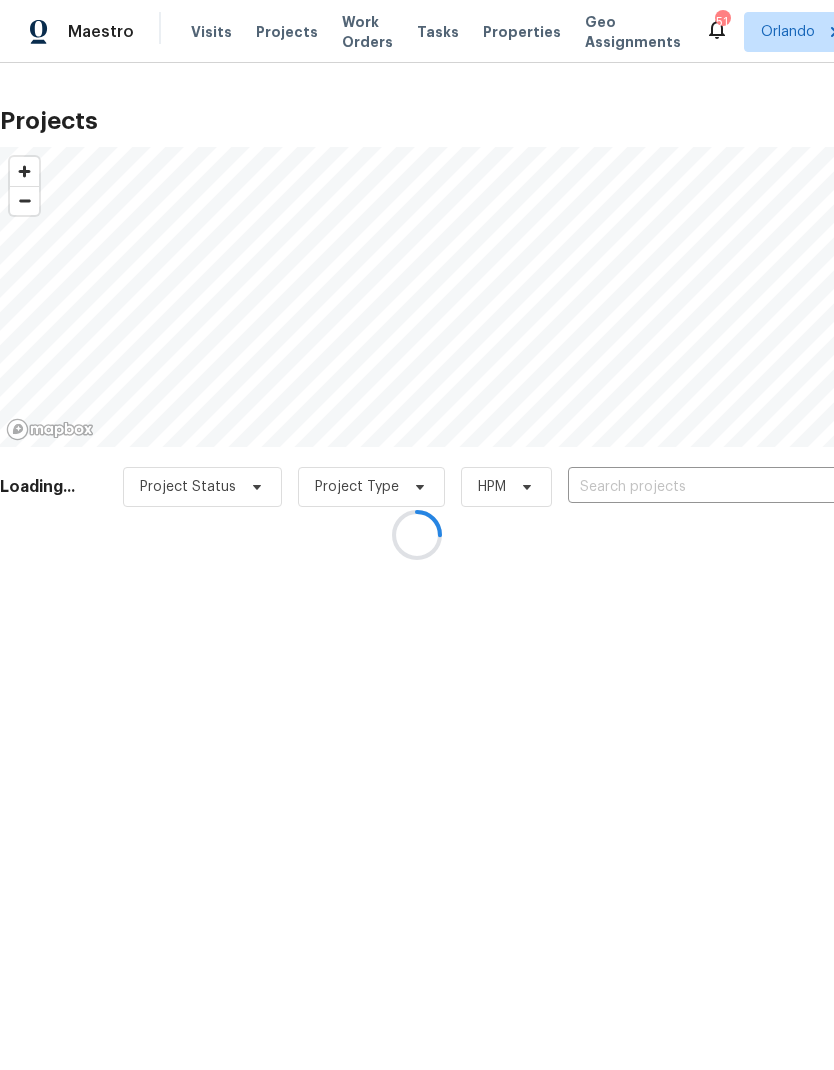 click at bounding box center [682, 487] 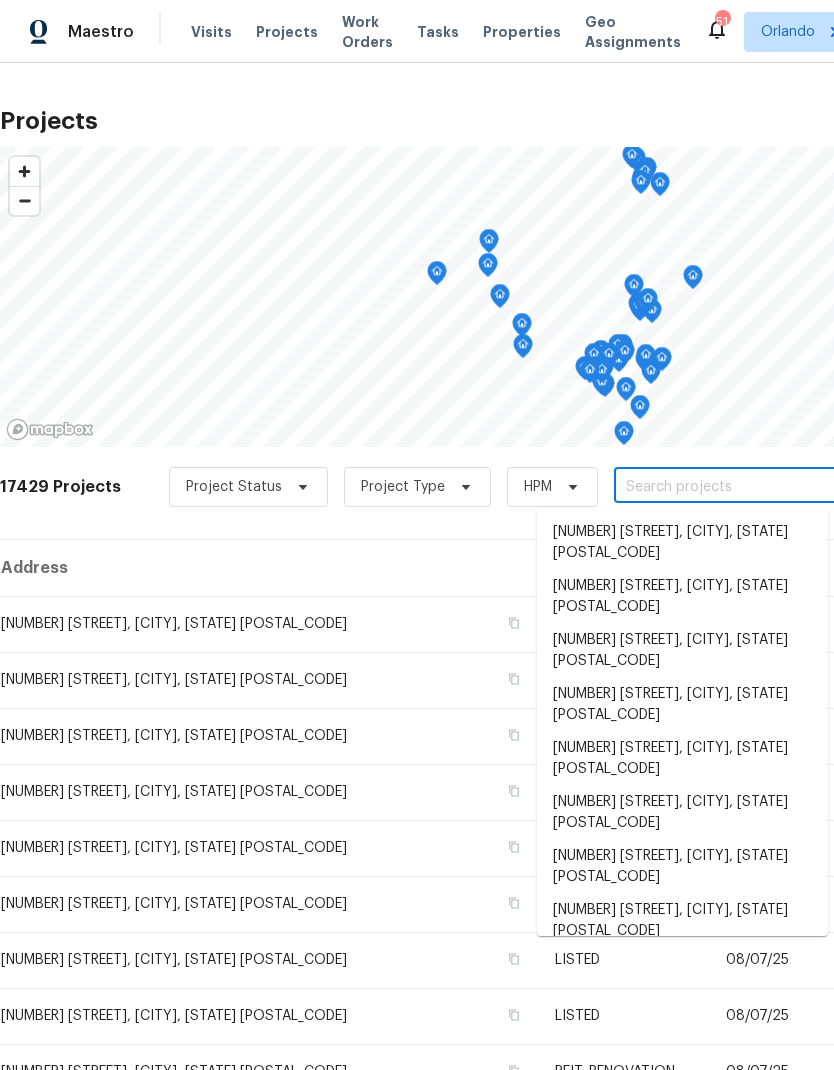 click at bounding box center [728, 487] 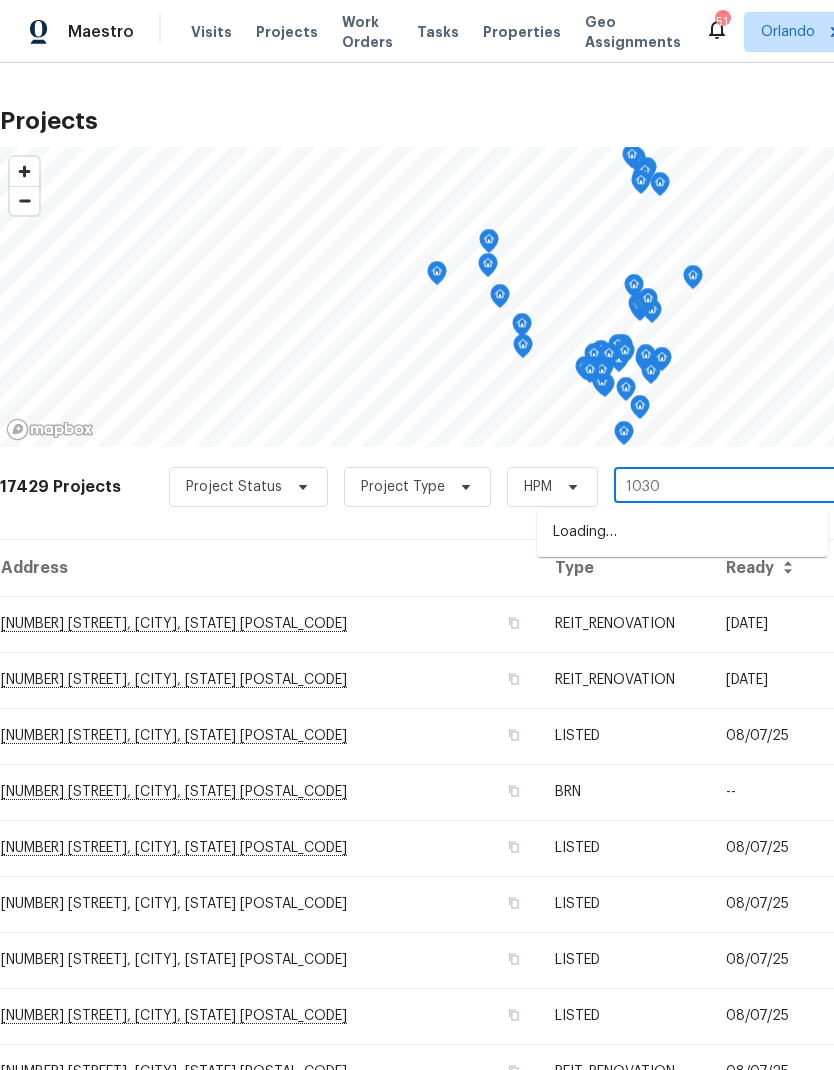 type on "[TIME]" 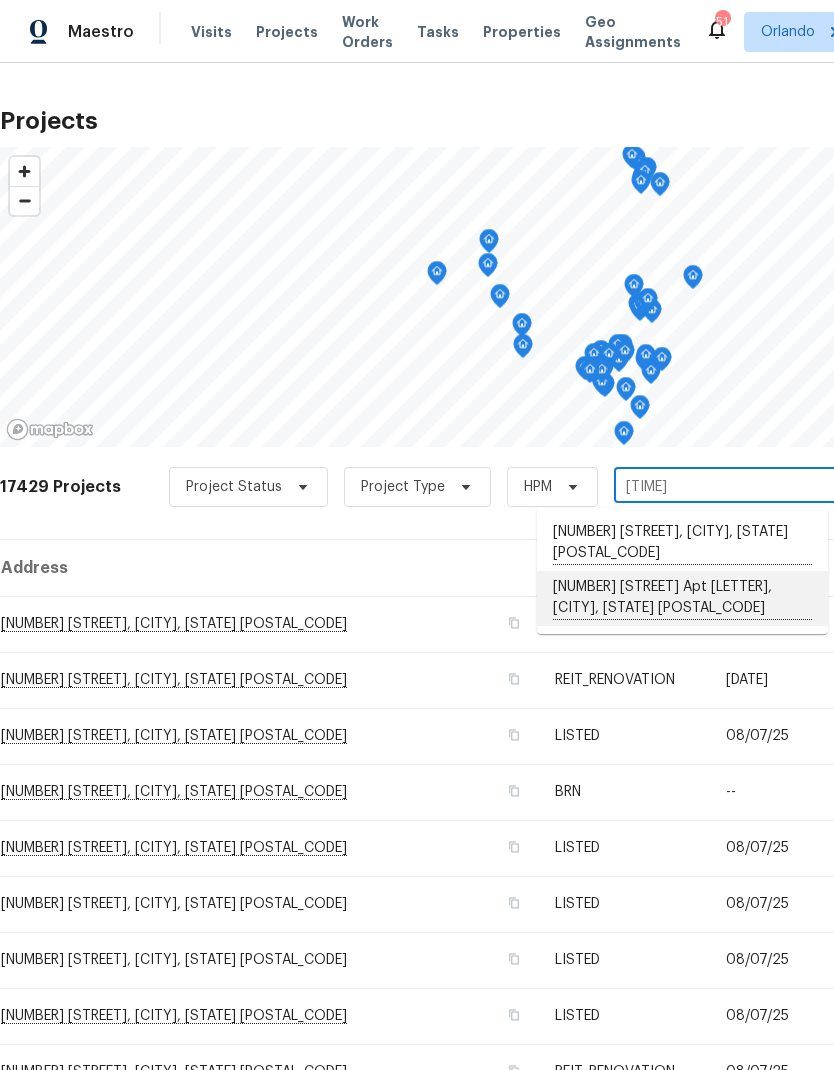 click on "[NUMBER] [STREET] Apt [LETTER], [CITY], [STATE] [POSTAL_CODE]" at bounding box center [682, 598] 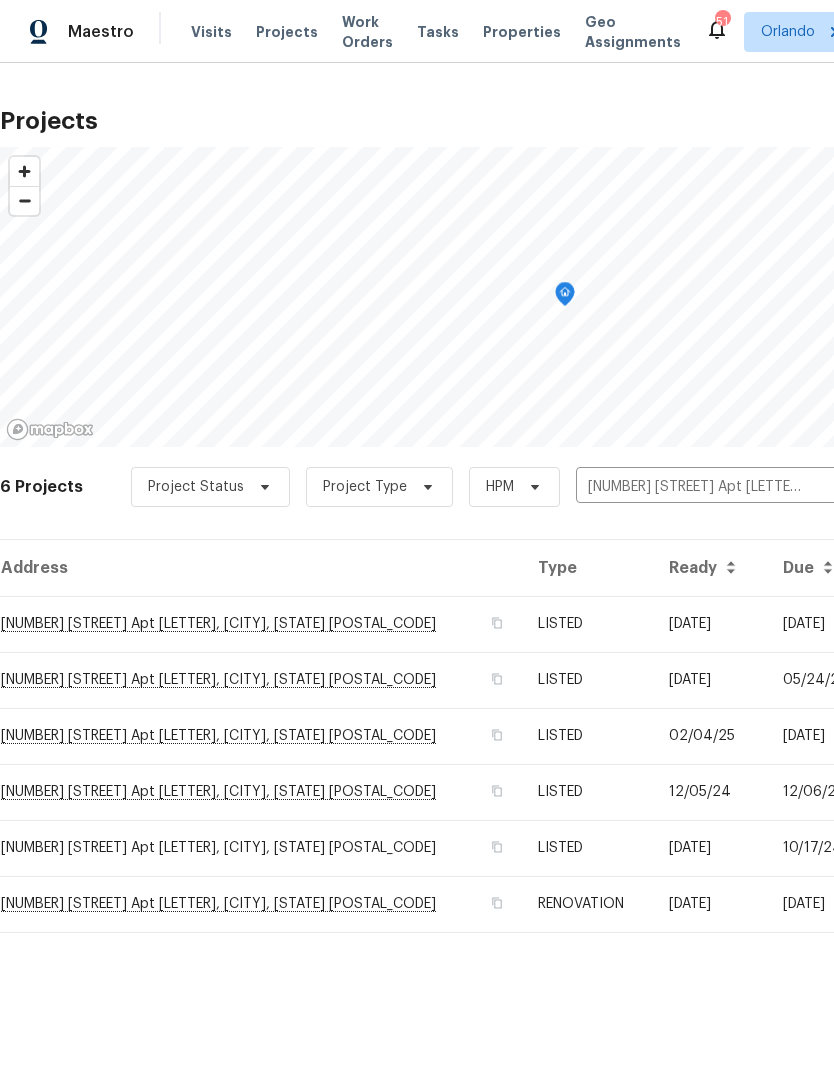 click on "LISTED" at bounding box center [587, 624] 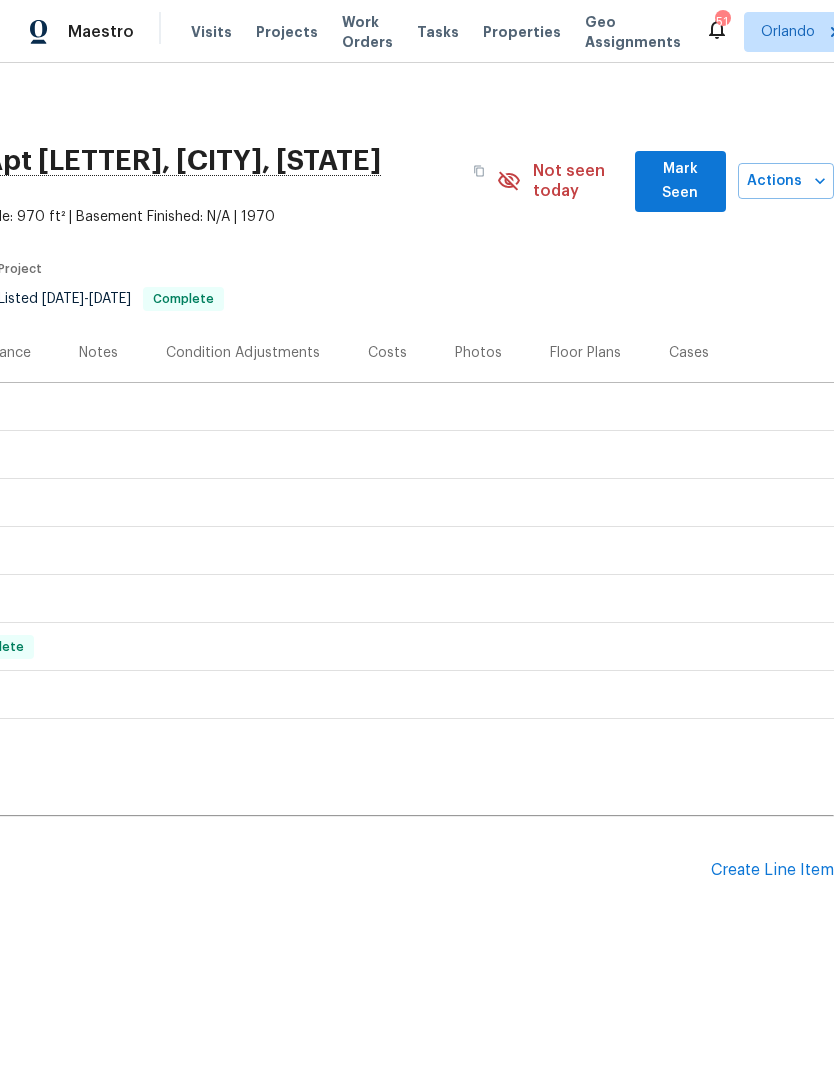 scroll, scrollTop: 0, scrollLeft: 296, axis: horizontal 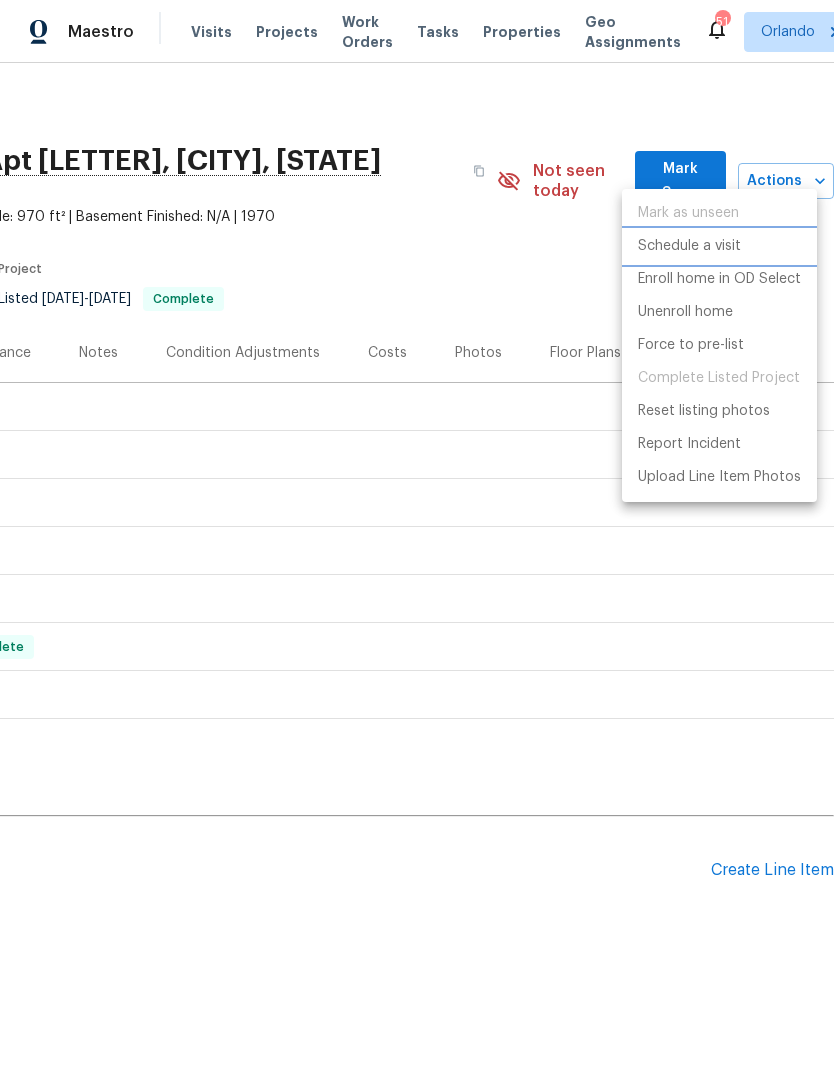 click on "Schedule a visit" at bounding box center (689, 246) 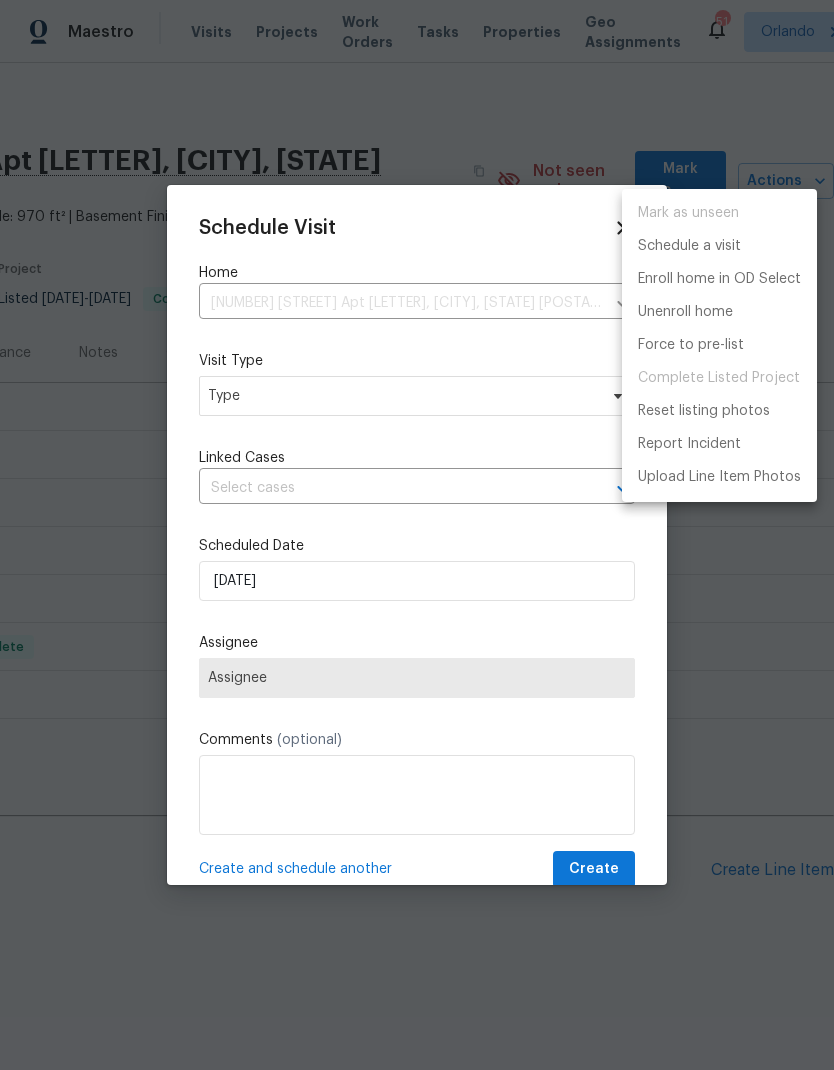 click at bounding box center [417, 535] 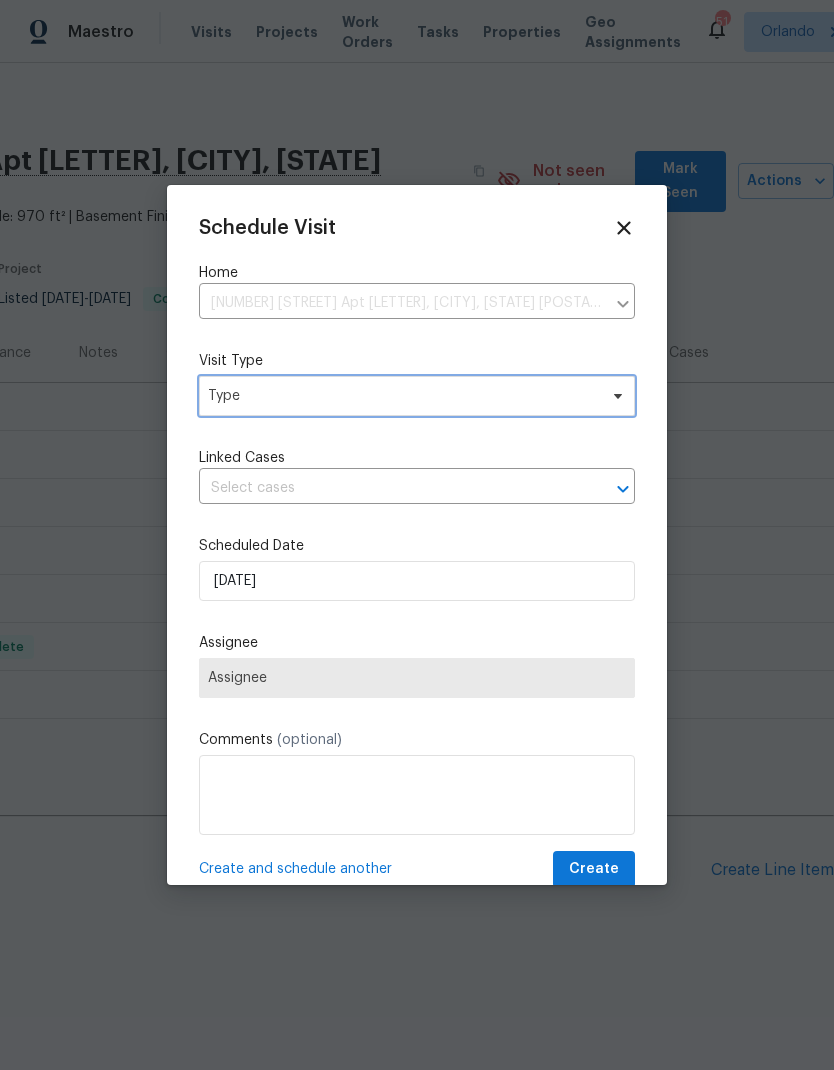 click on "Type" at bounding box center [402, 396] 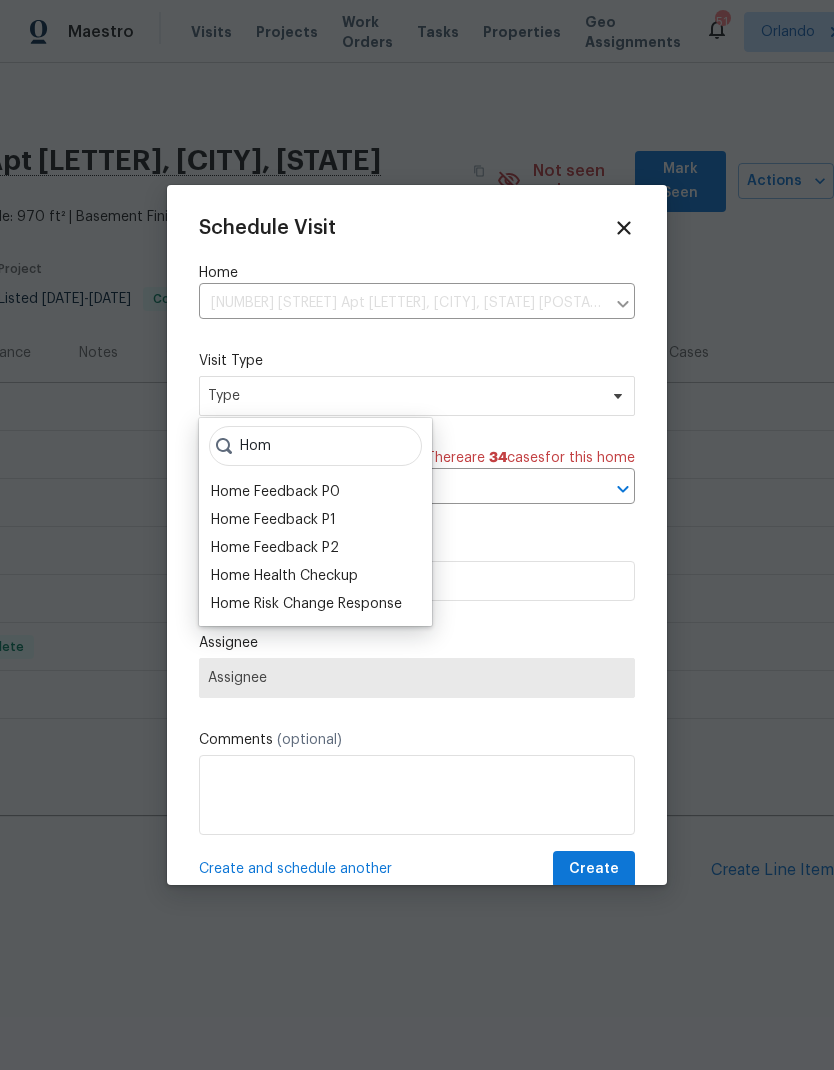 type on "Hom" 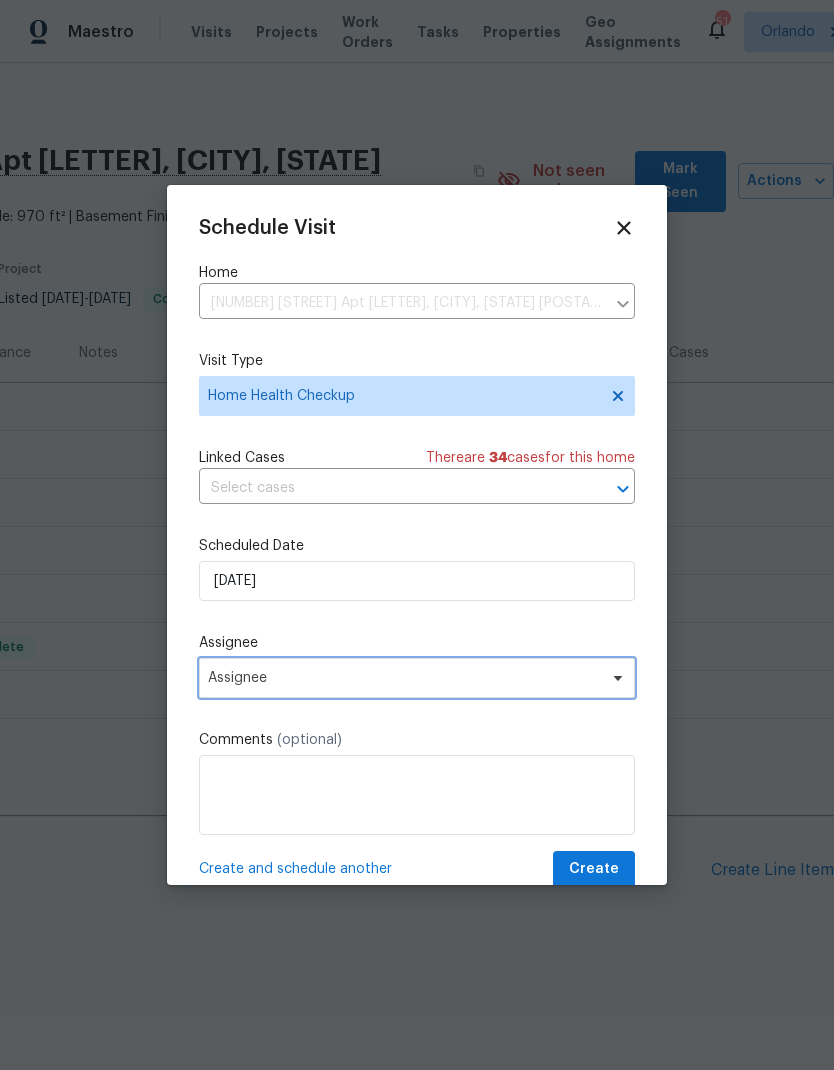 click on "Assignee" at bounding box center (404, 678) 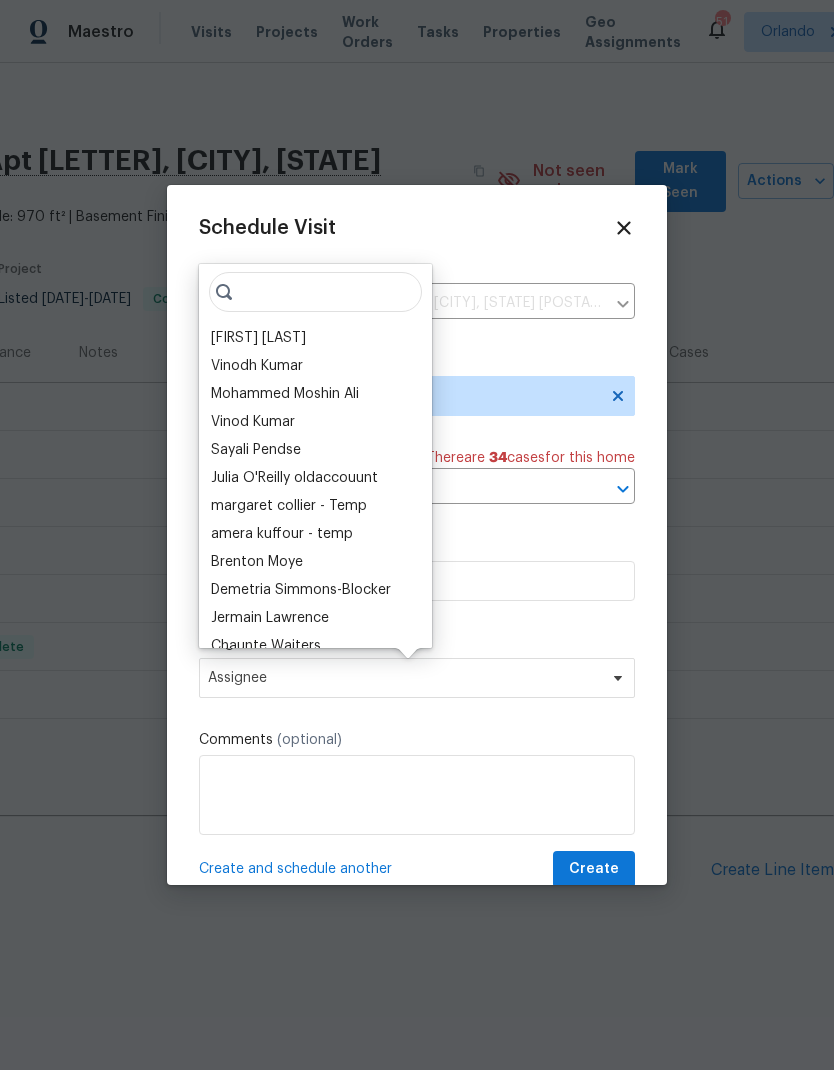click on "[FIRST] [LAST]" at bounding box center (258, 338) 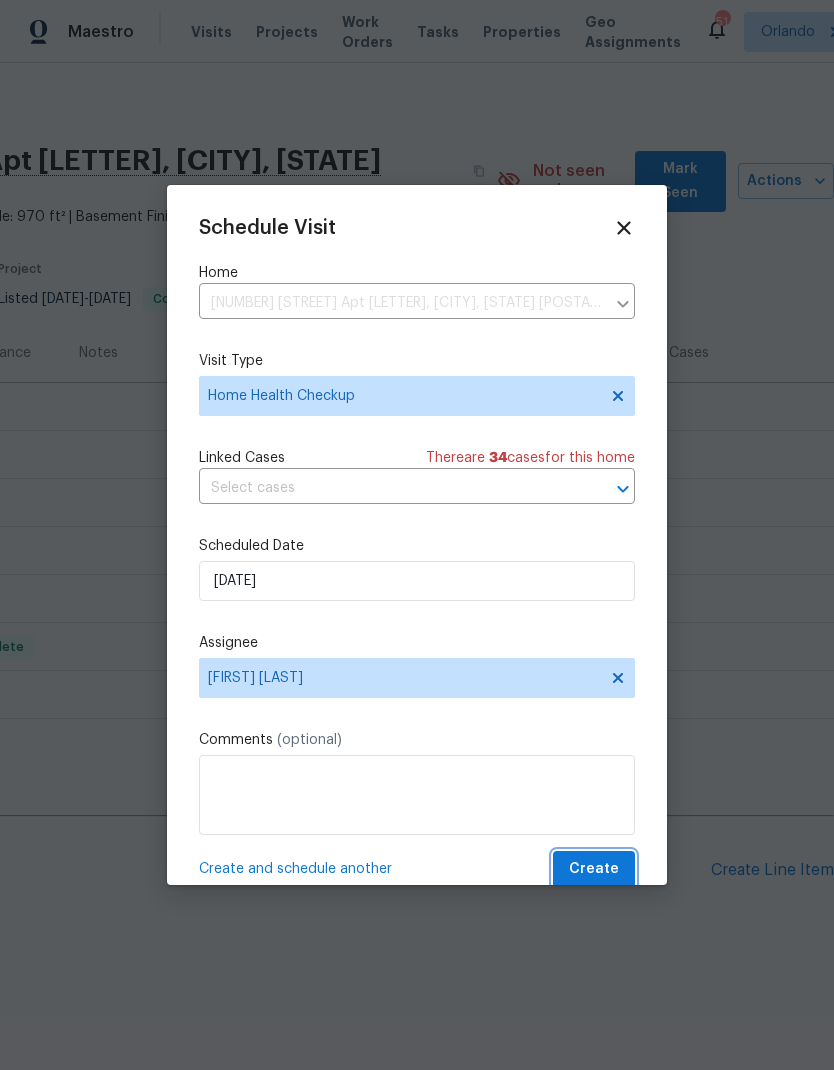 click on "Create" at bounding box center (594, 869) 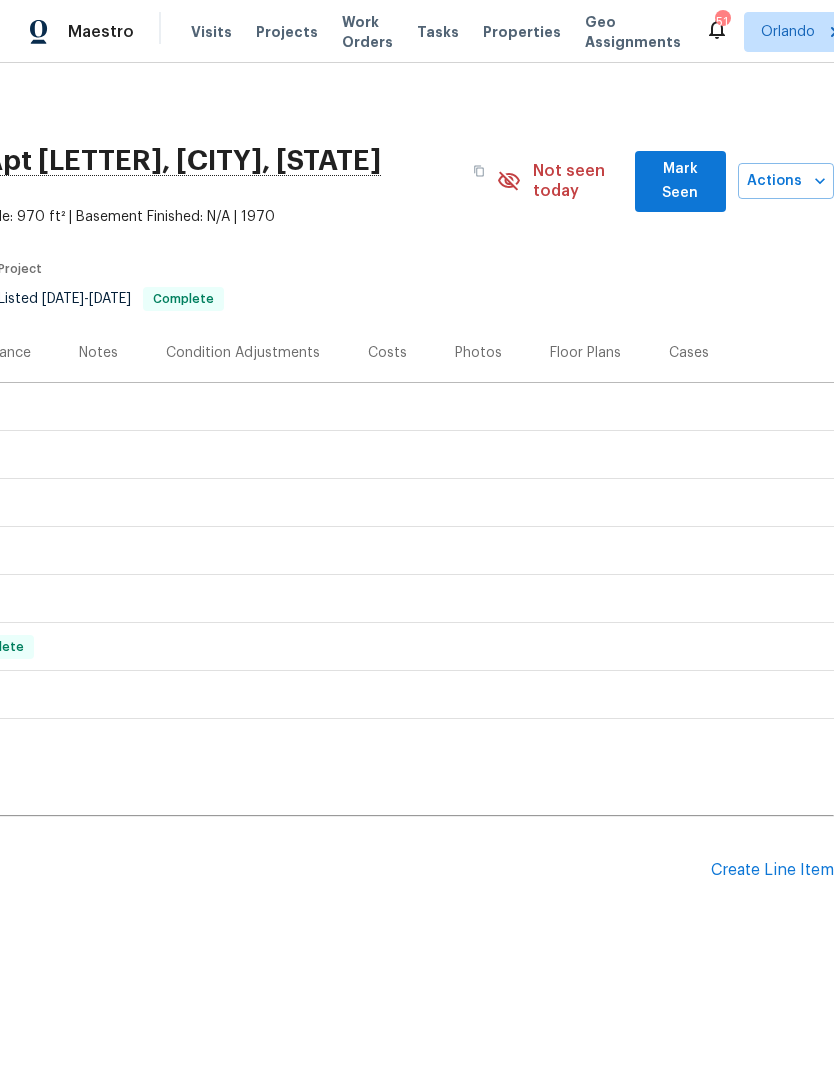 click on "Back to all projects [NUMBER] [STREET] [APT], [CITY], [STATE] [POSTAL_CODE] 2 Beds | 2 Baths | Total: 970 ft² | Above Grade: 970 ft² | Basement Finished: N/A | 1970 Not seen today Mark Seen Actions Last Visit Date [DATE] by [FIRST] [LAST] Project Listed [DATE] - [DATE] Complete Visits Work Orders Maintenance Notes Condition Adjustments Costs Photos Floor Plans Cases LISTED [DATE] - [DATE] Complete Dynamic Heating & Air HVAC, BRN_AND_LRR $[PRICE] 1 Repair [DATE] - [DATE] Paid LISTED [DATE] - [DATE] Complete Easy Construction Pro GENERAL_CONTRACTOR $[PRICE] 12 Repairs [DATE] - [DATE] Paid LISTED [DATE] - [DATE] Complete InLine Construction HVAC, ROOF, BRN_AND_LRR, WELLS $[PRICE] 1 Repair [DATE] - [DATE] Paid HM-Handyman HANDYMAN, BRN_AND_LRR $[PRICE] 1 Repair [DATE] - [DATE] Paid LISTED [DATE] - [DATE] Complete VRX Photography PHOTOGRAPHY $[PRICE] 1 Repair [DATE] - Paid" at bounding box center (417, 566) 